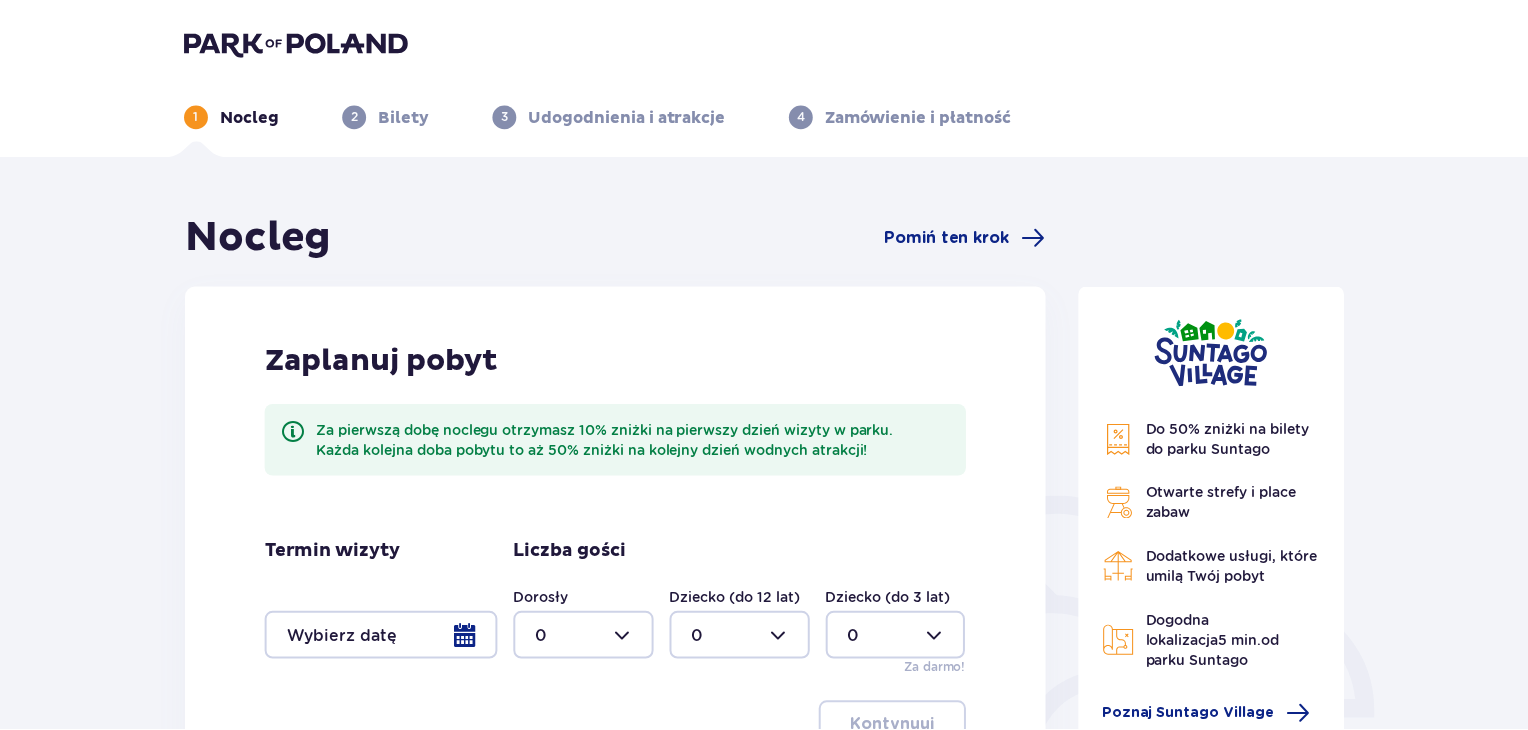 scroll, scrollTop: 0, scrollLeft: 0, axis: both 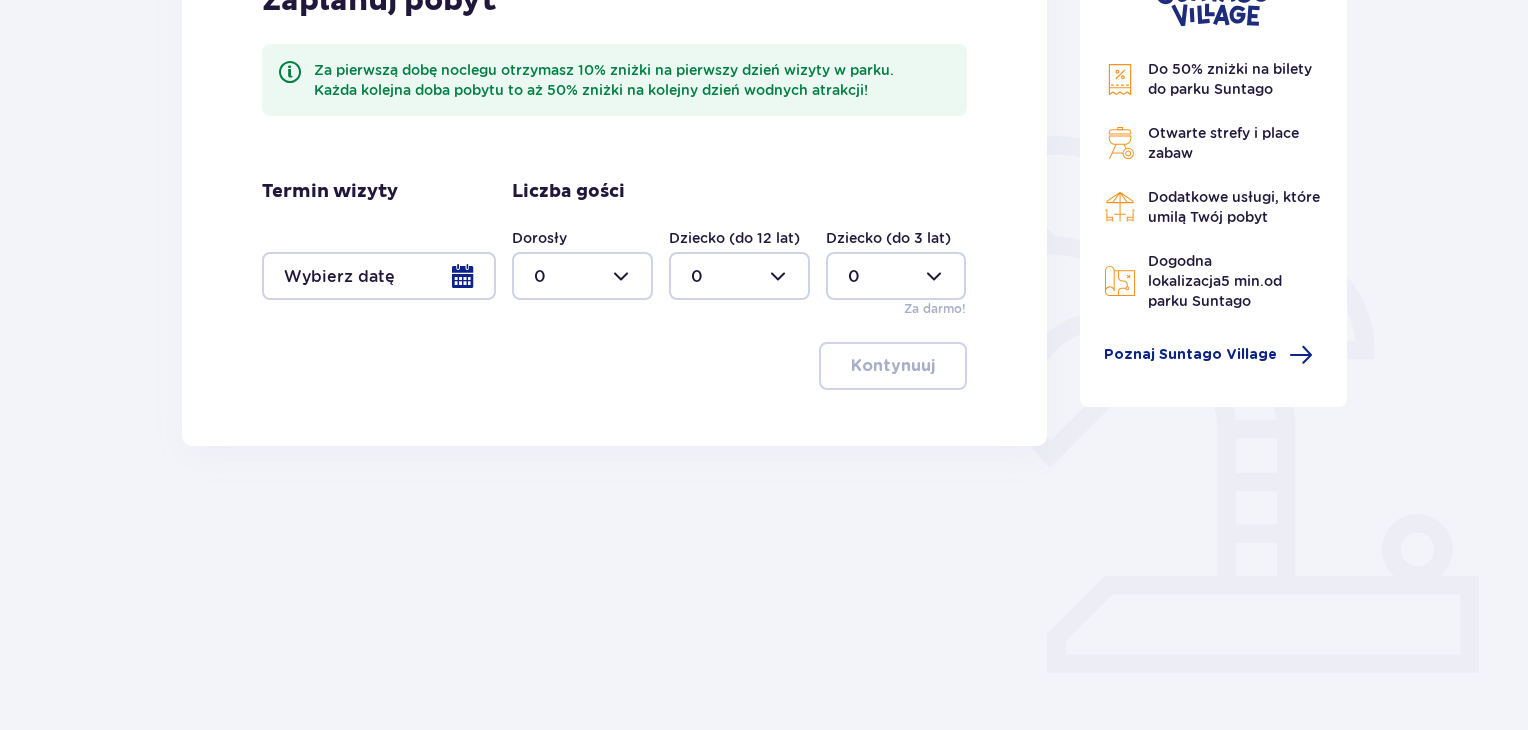 click at bounding box center [379, 276] 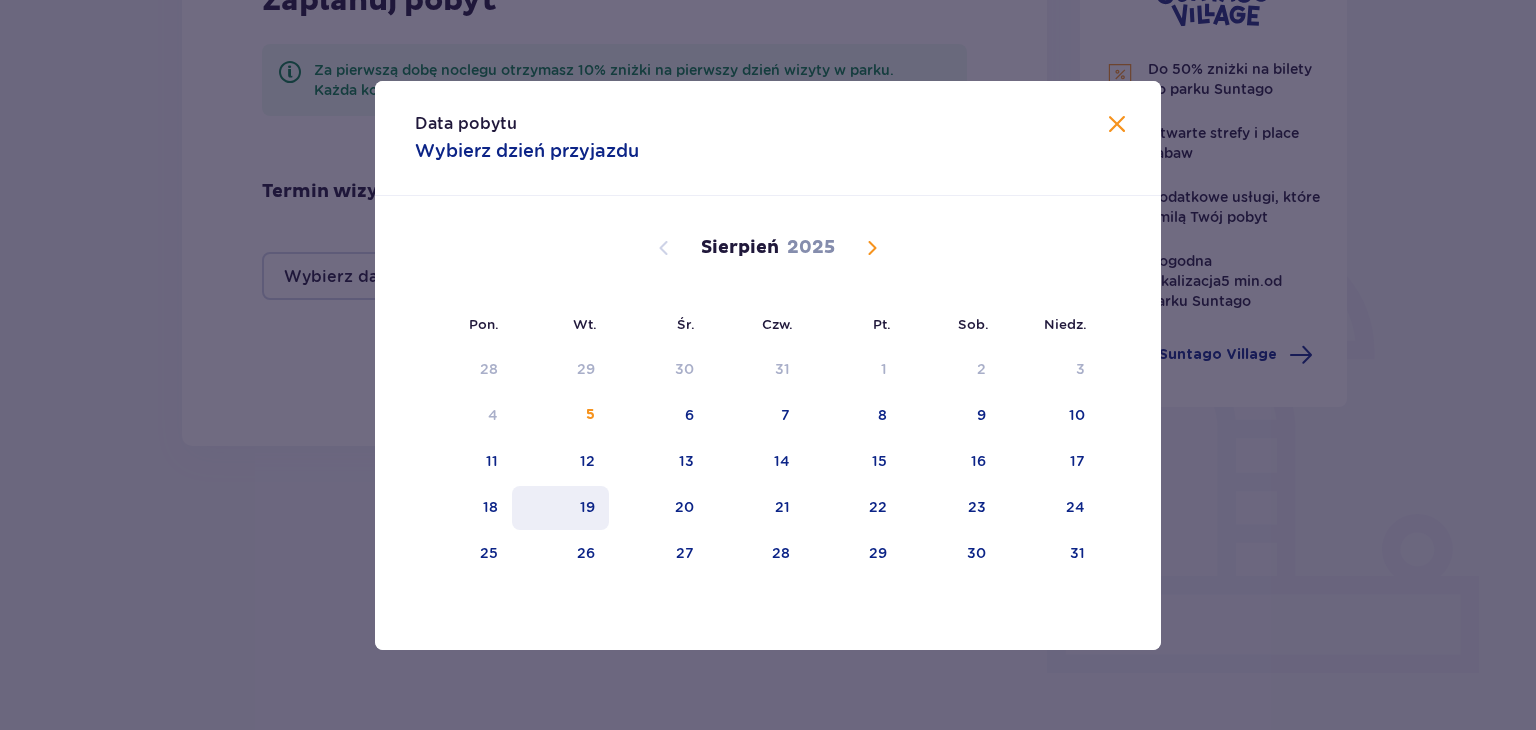 click on "19" at bounding box center [587, 507] 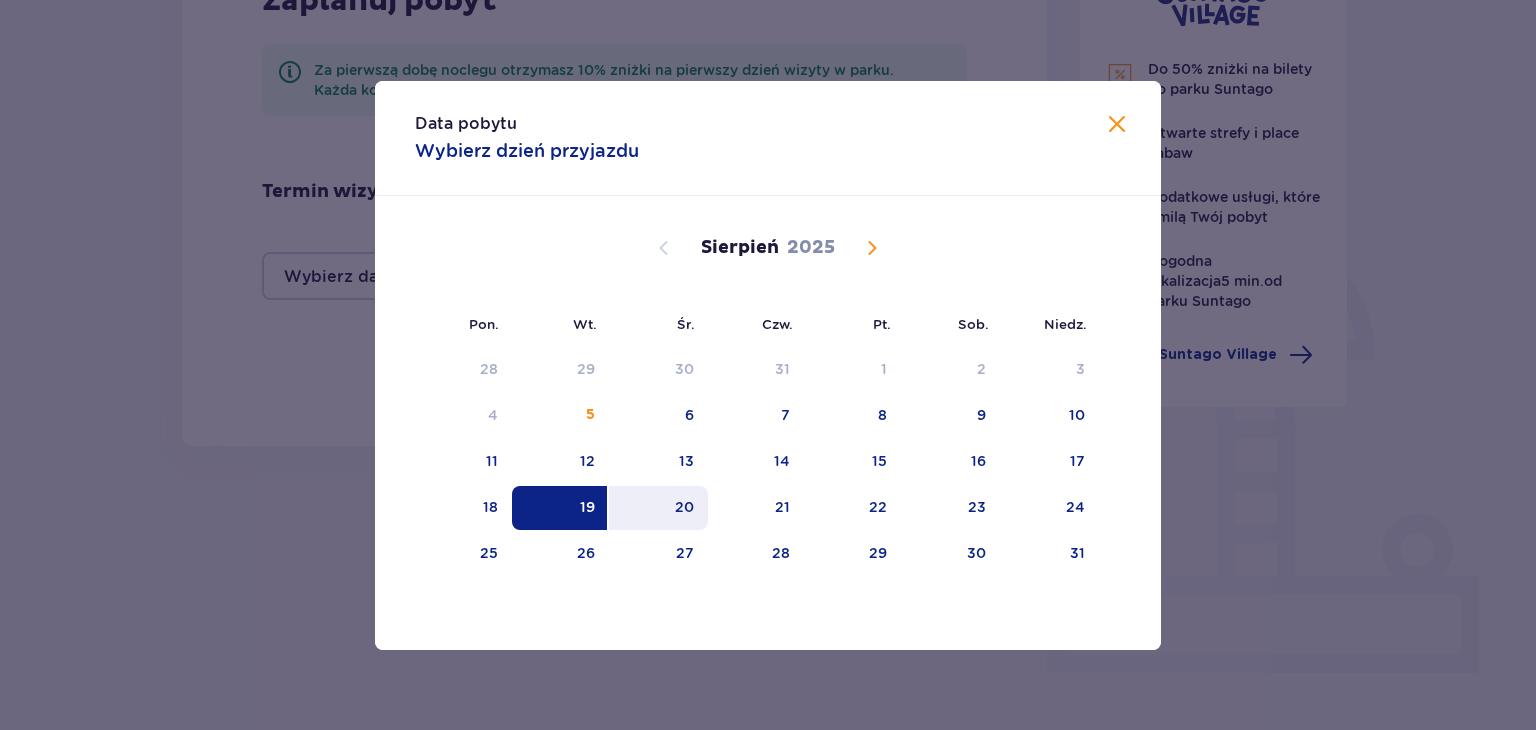 click on "20" at bounding box center (684, 507) 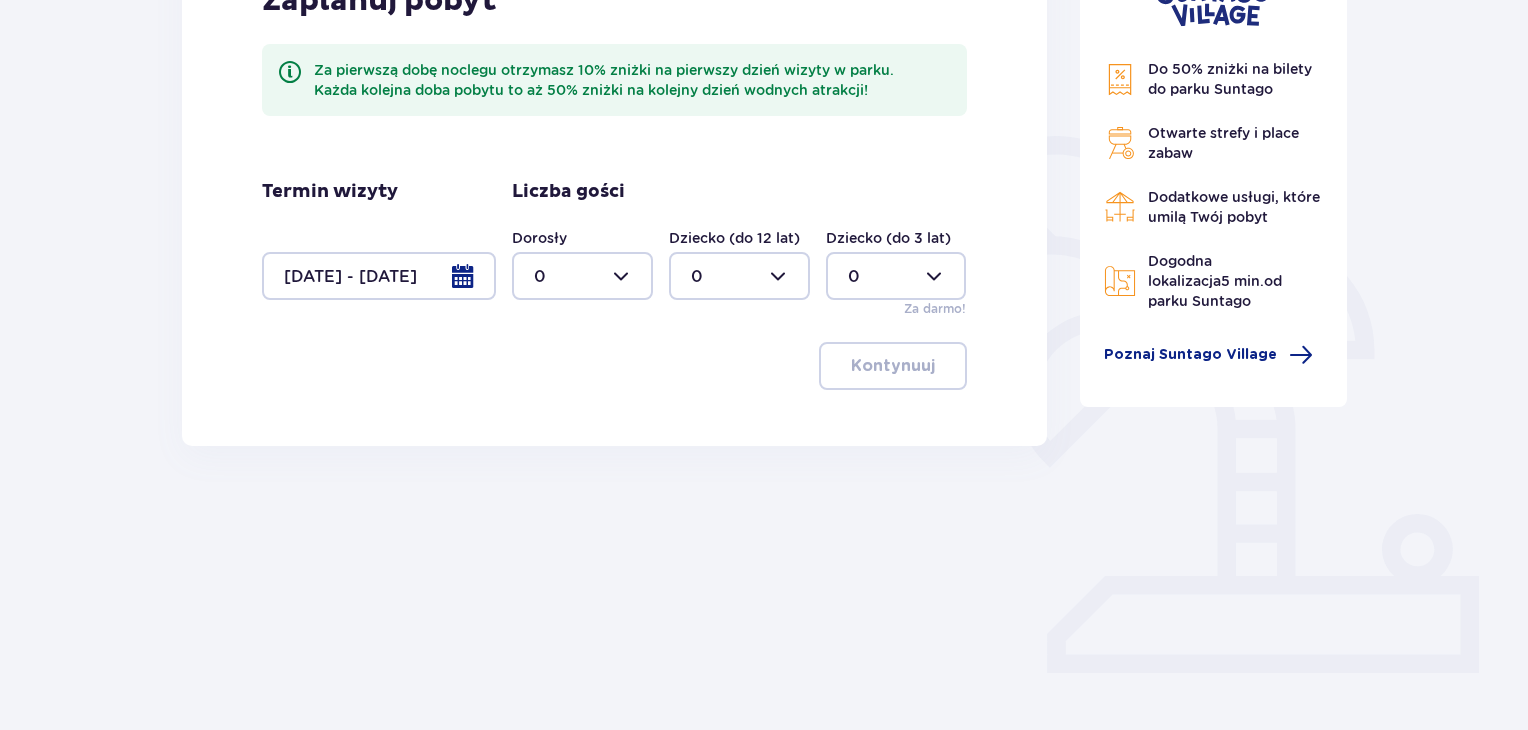 click on "Nocleg Pomiń ten krok Zaplanuj pobyt Za pierwszą dobę noclegu otrzymasz 10% zniżki na pierwszy dzień wizyty w parku. Każda kolejna doba pobytu to aż 50% zniżki na kolejny dzień wodnych atrakcji! Termin wizyty [DATE] - [DATE] Liczba gości Dorosły   0 Dziecko (do 12 lat)   0 Dziecko (do 3 lat)   0 Za darmo! Kontynuuj" at bounding box center [614, 251] 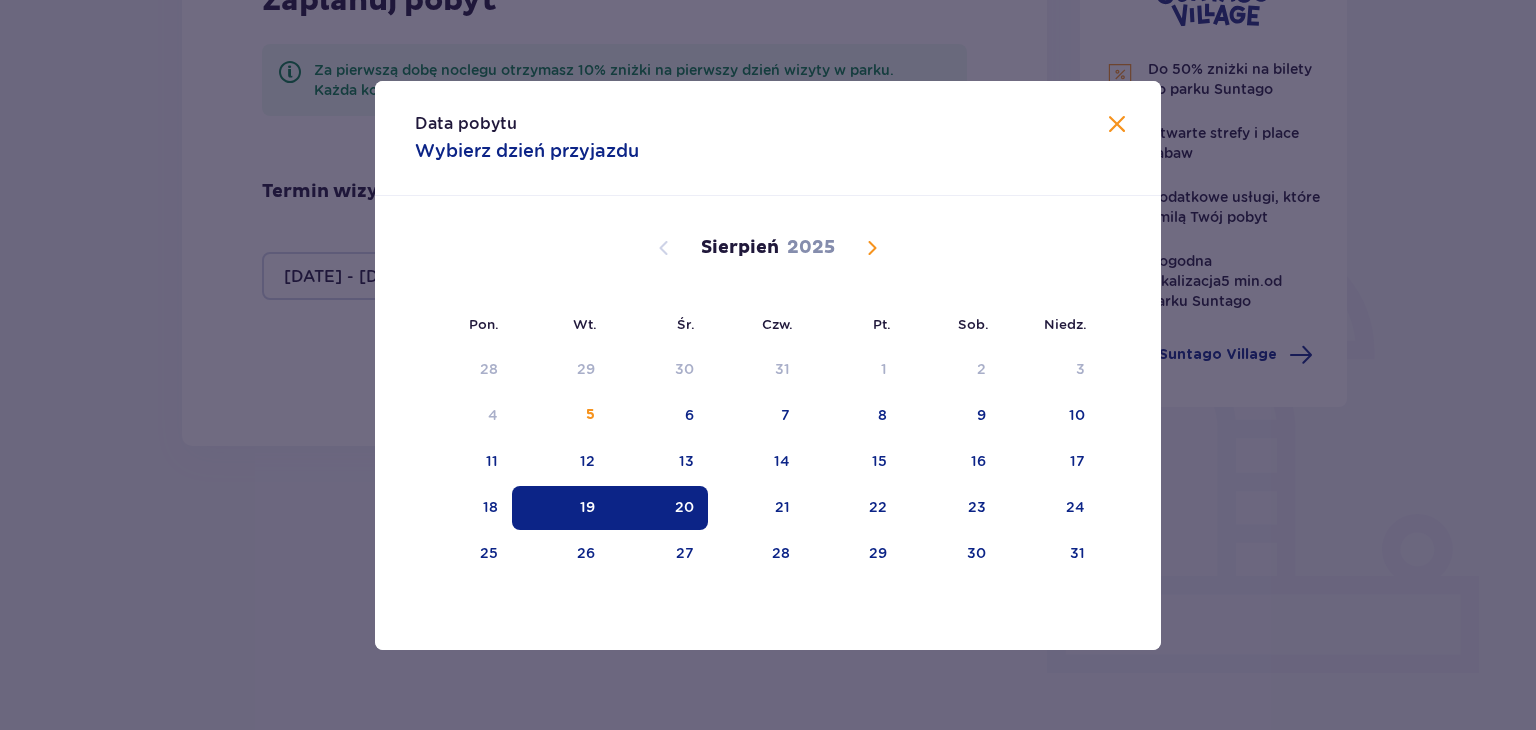 click on "20" at bounding box center [684, 507] 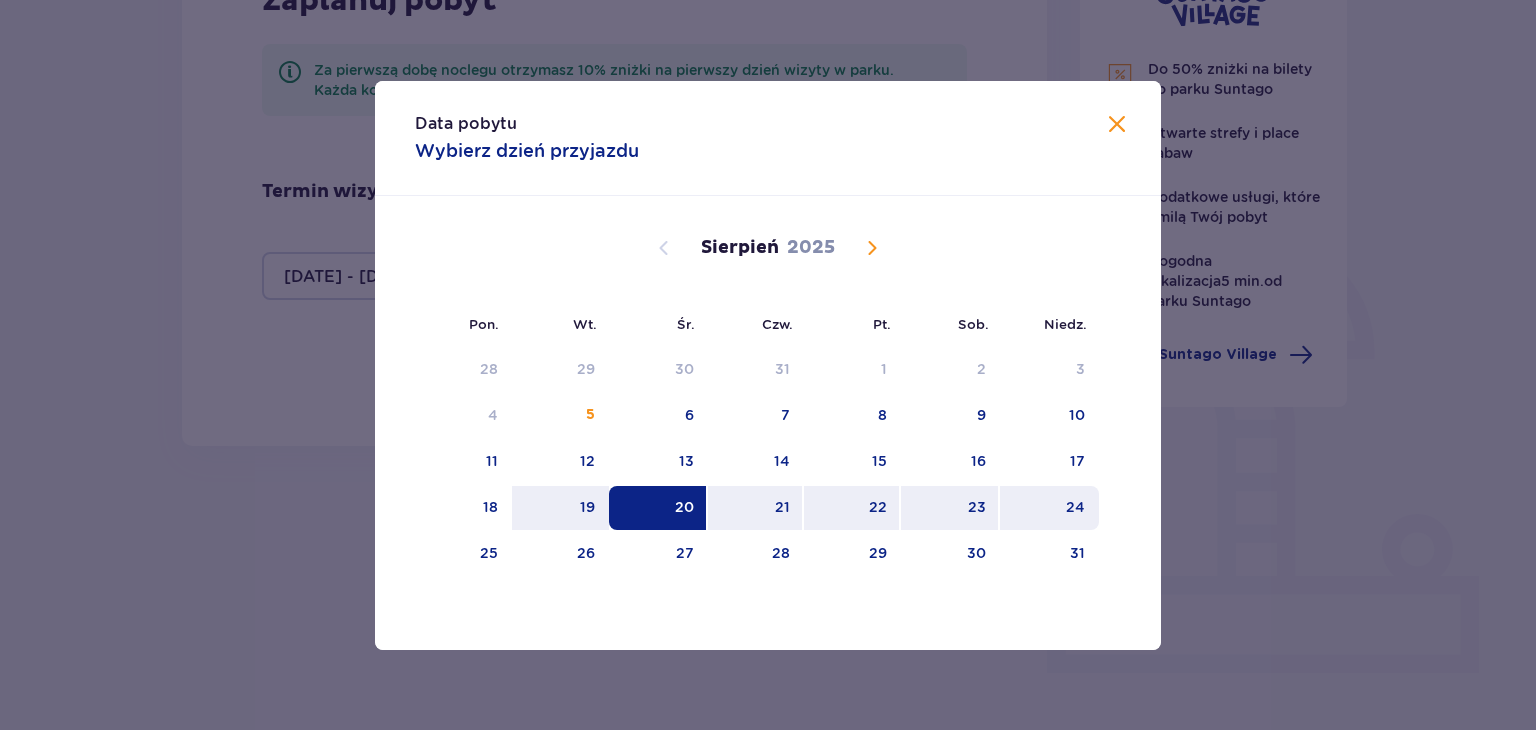 click on "24" at bounding box center (1049, 508) 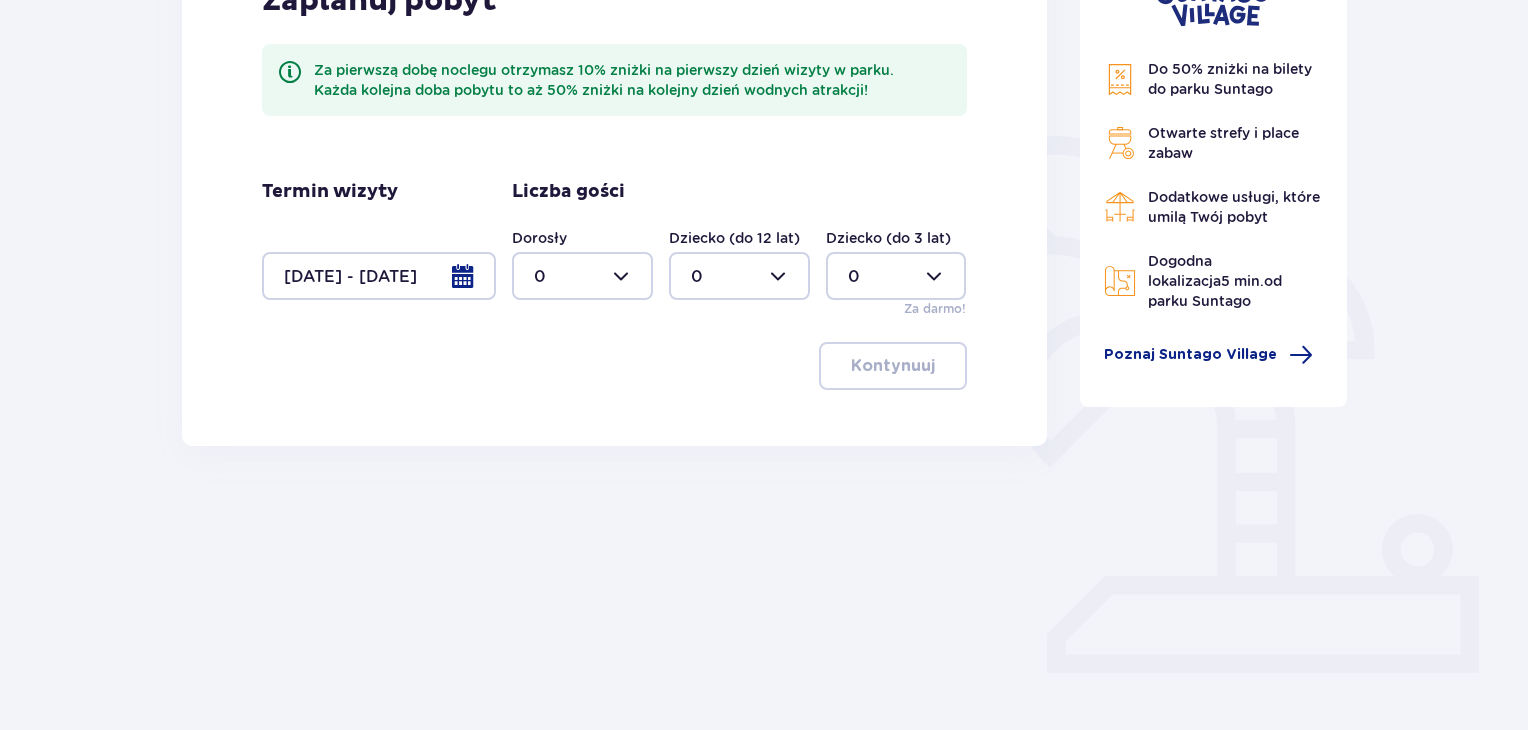 click at bounding box center [582, 276] 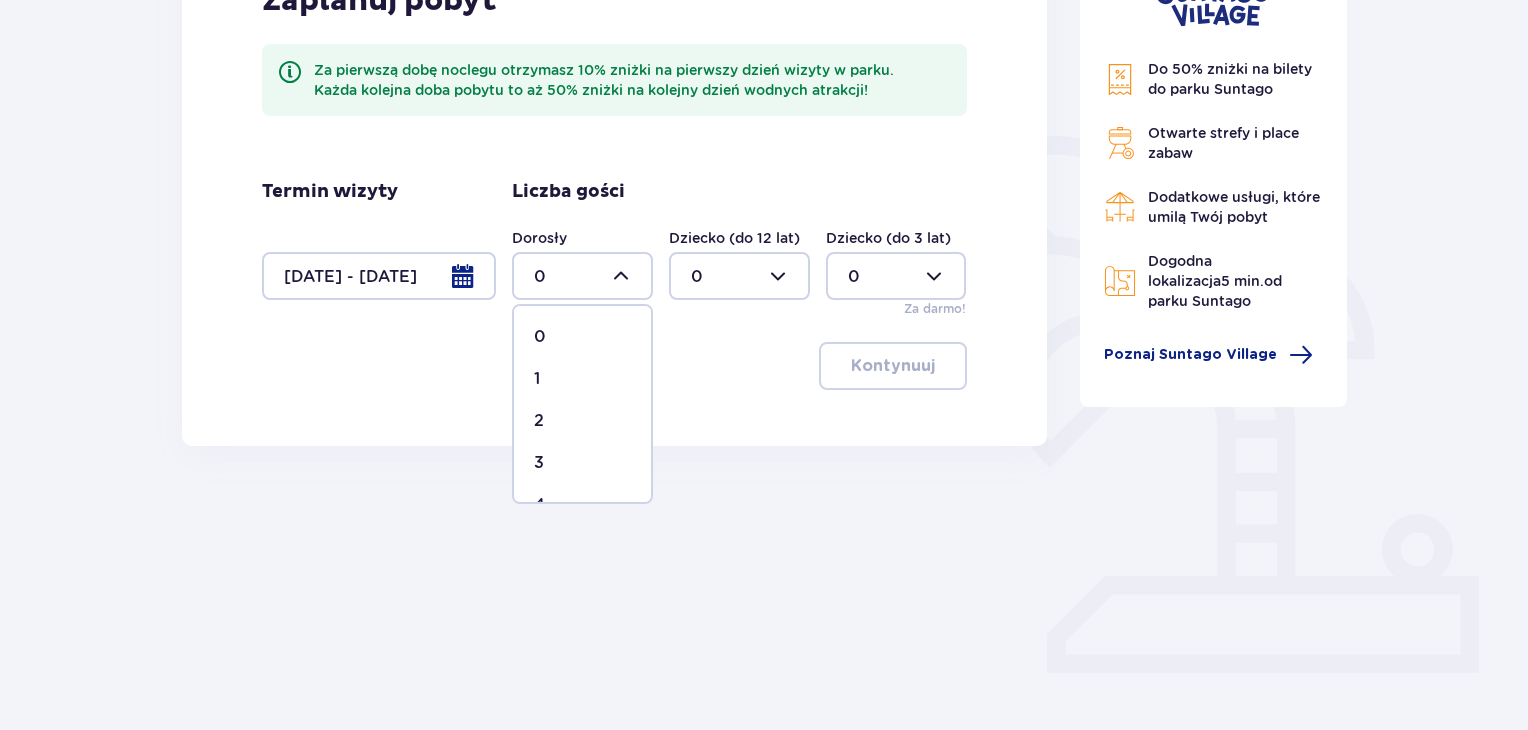 click on "2" at bounding box center [582, 421] 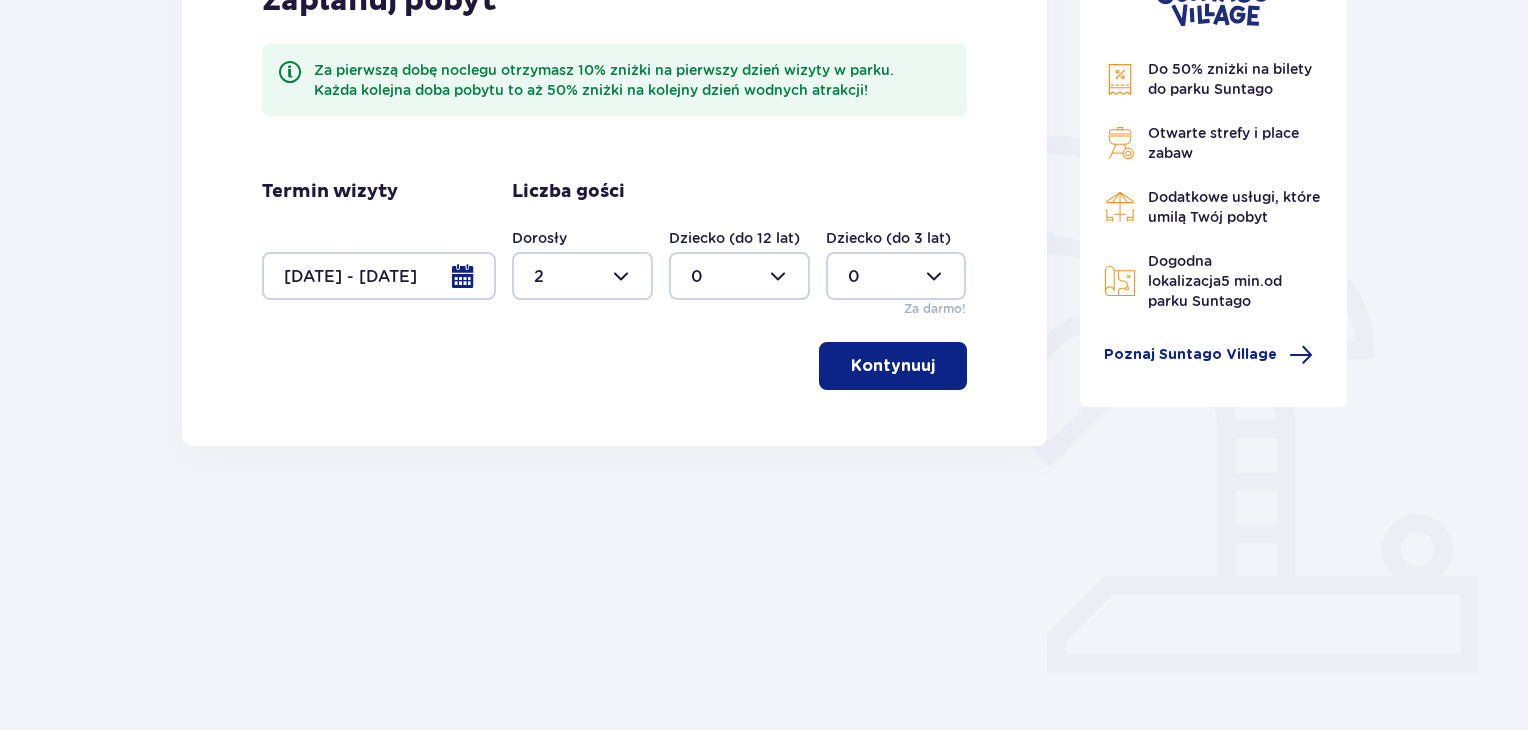 click at bounding box center (896, 276) 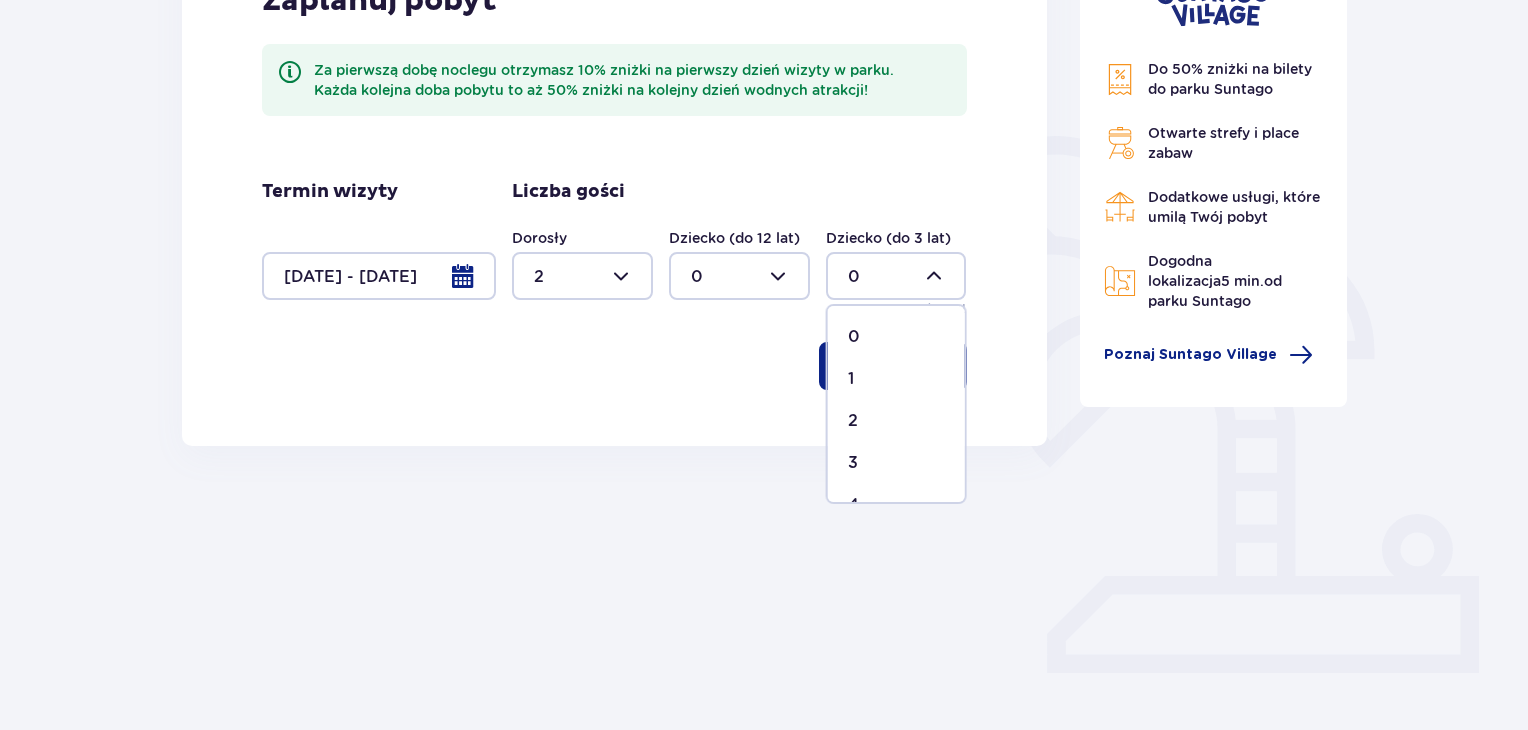 click on "1" at bounding box center [896, 379] 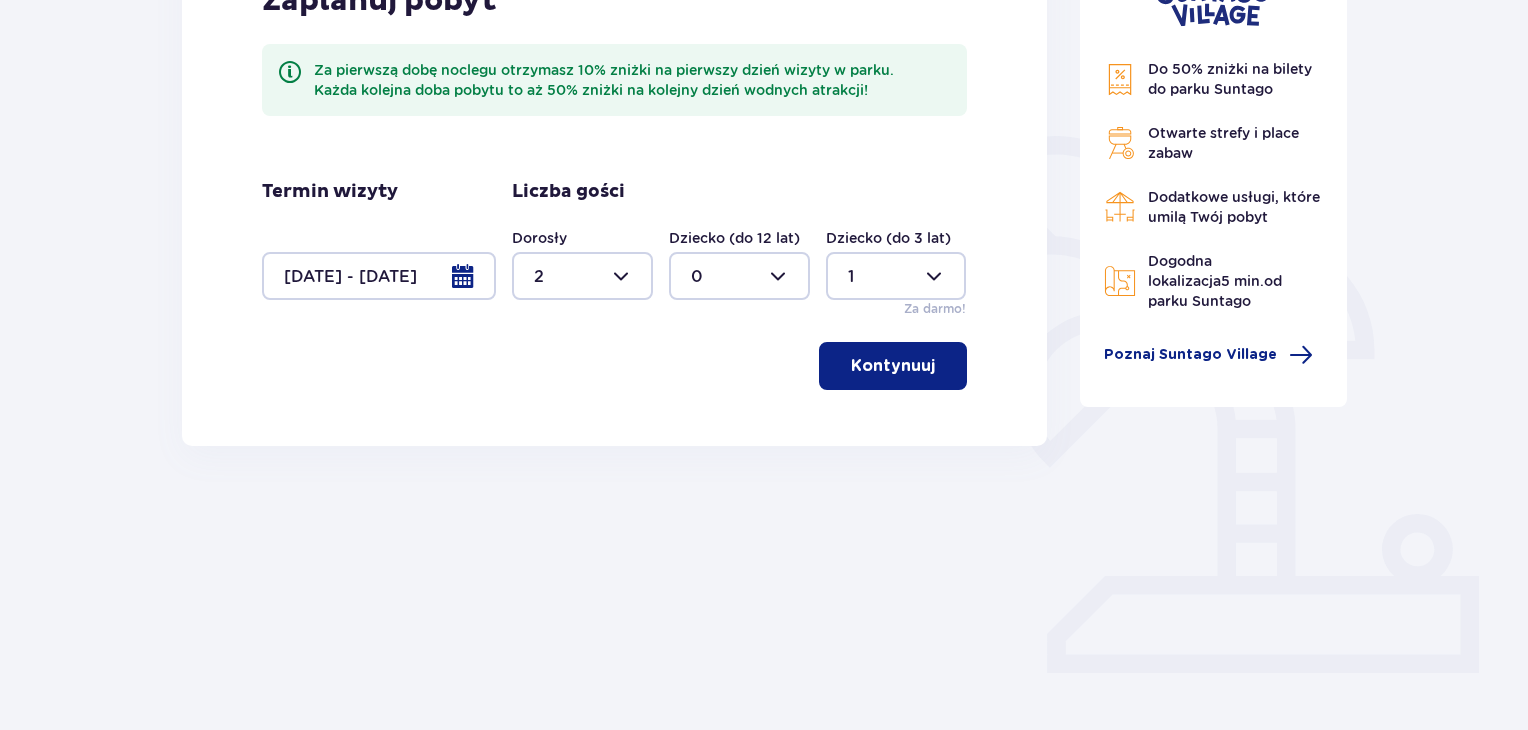 type on "1" 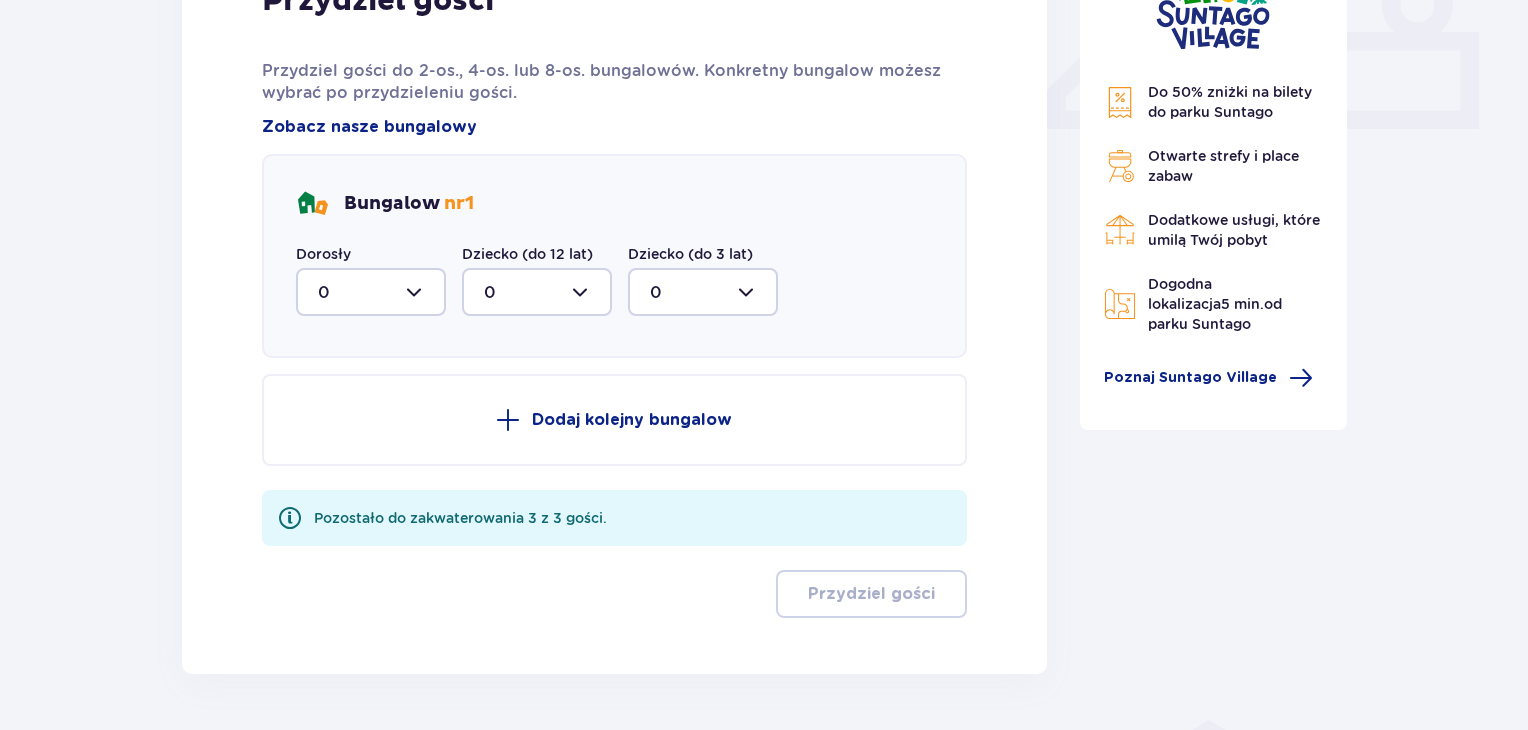 scroll, scrollTop: 906, scrollLeft: 0, axis: vertical 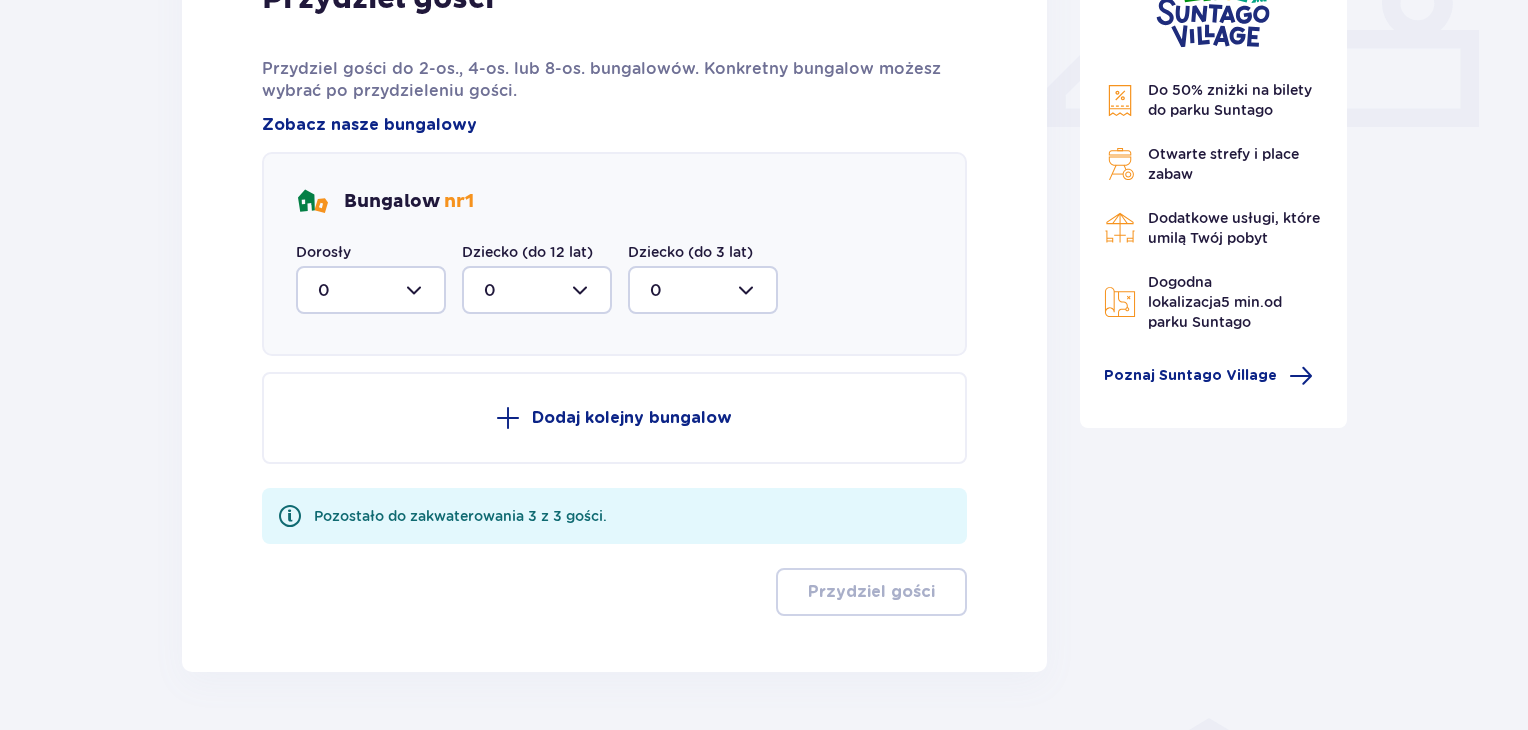 click at bounding box center (371, 290) 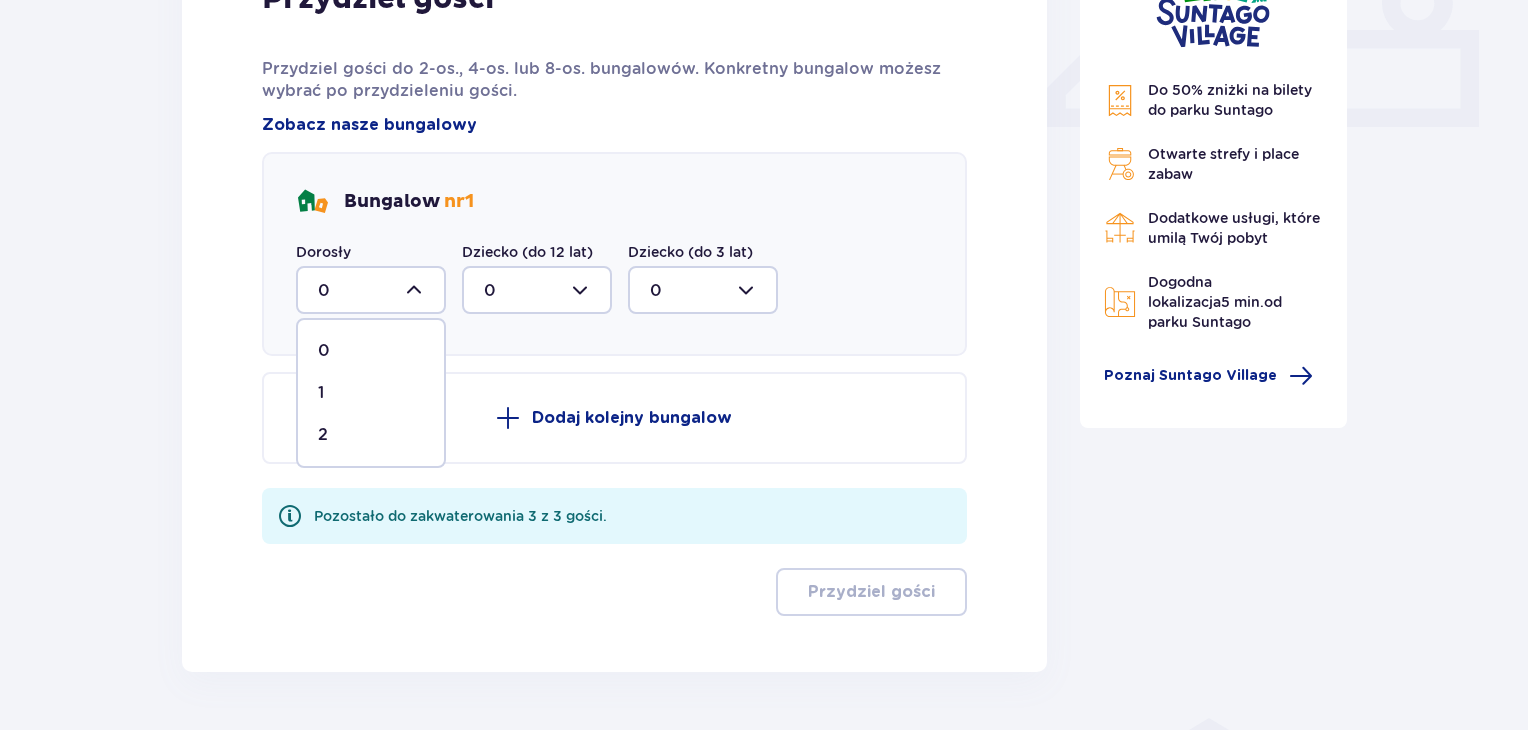 click on "2" at bounding box center (371, 435) 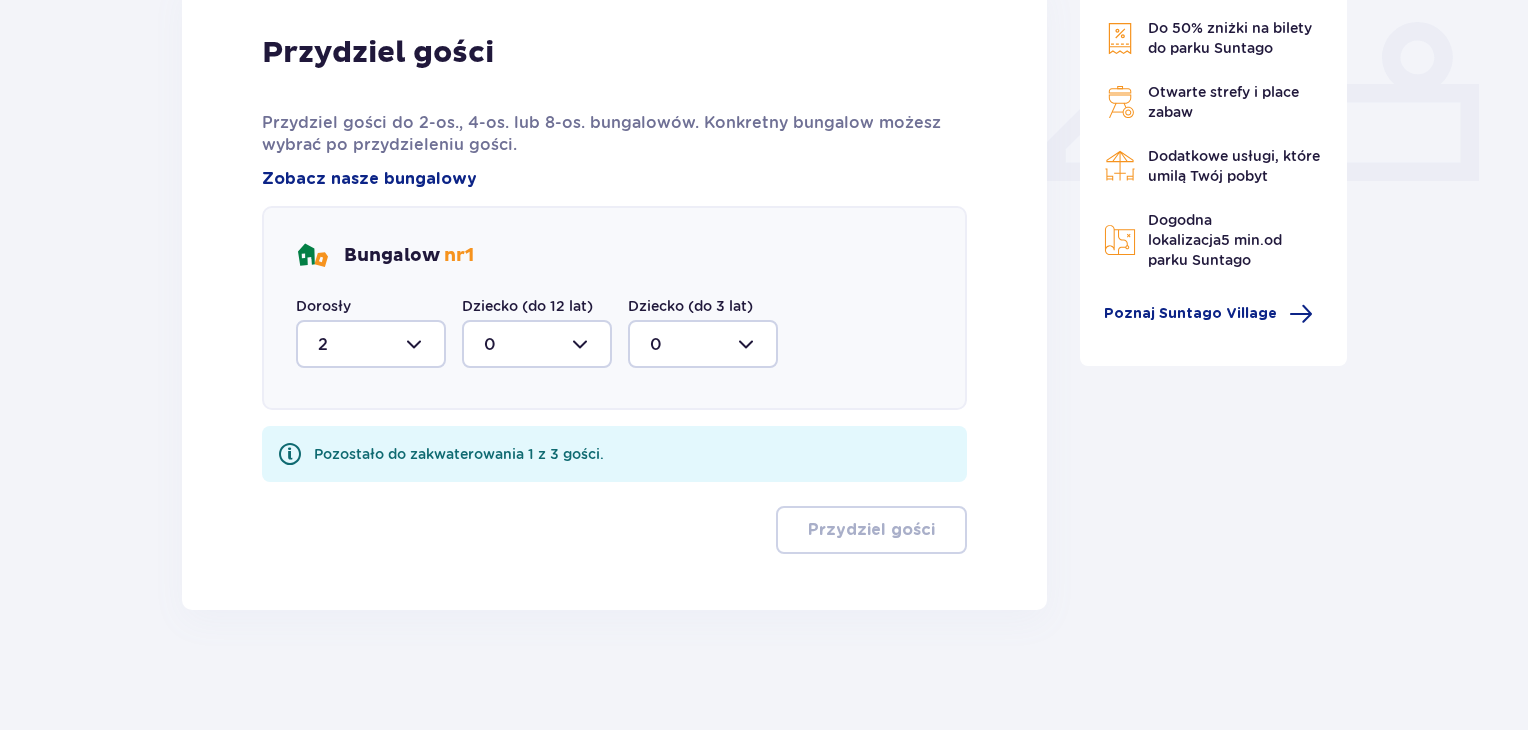 scroll, scrollTop: 852, scrollLeft: 0, axis: vertical 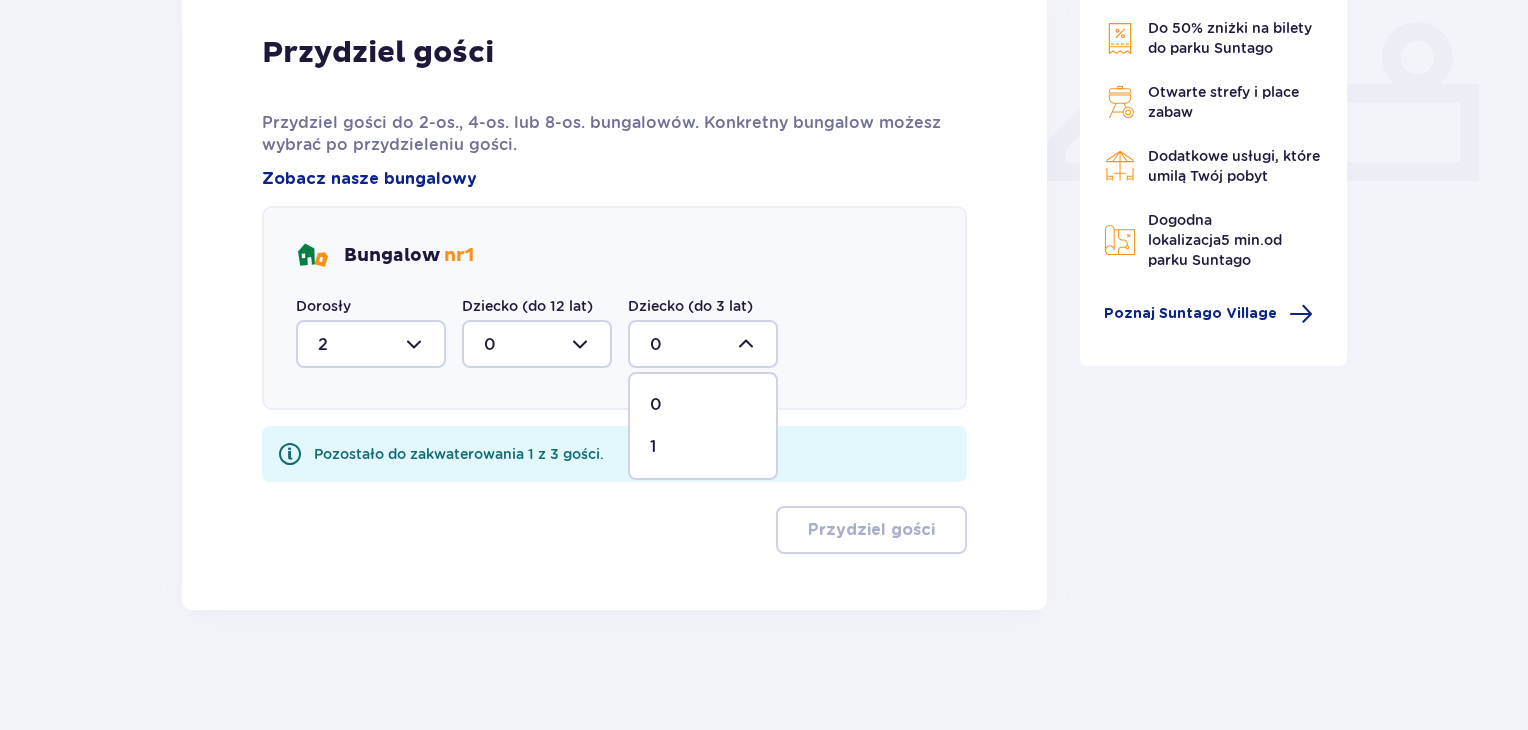 click on "1" at bounding box center [703, 447] 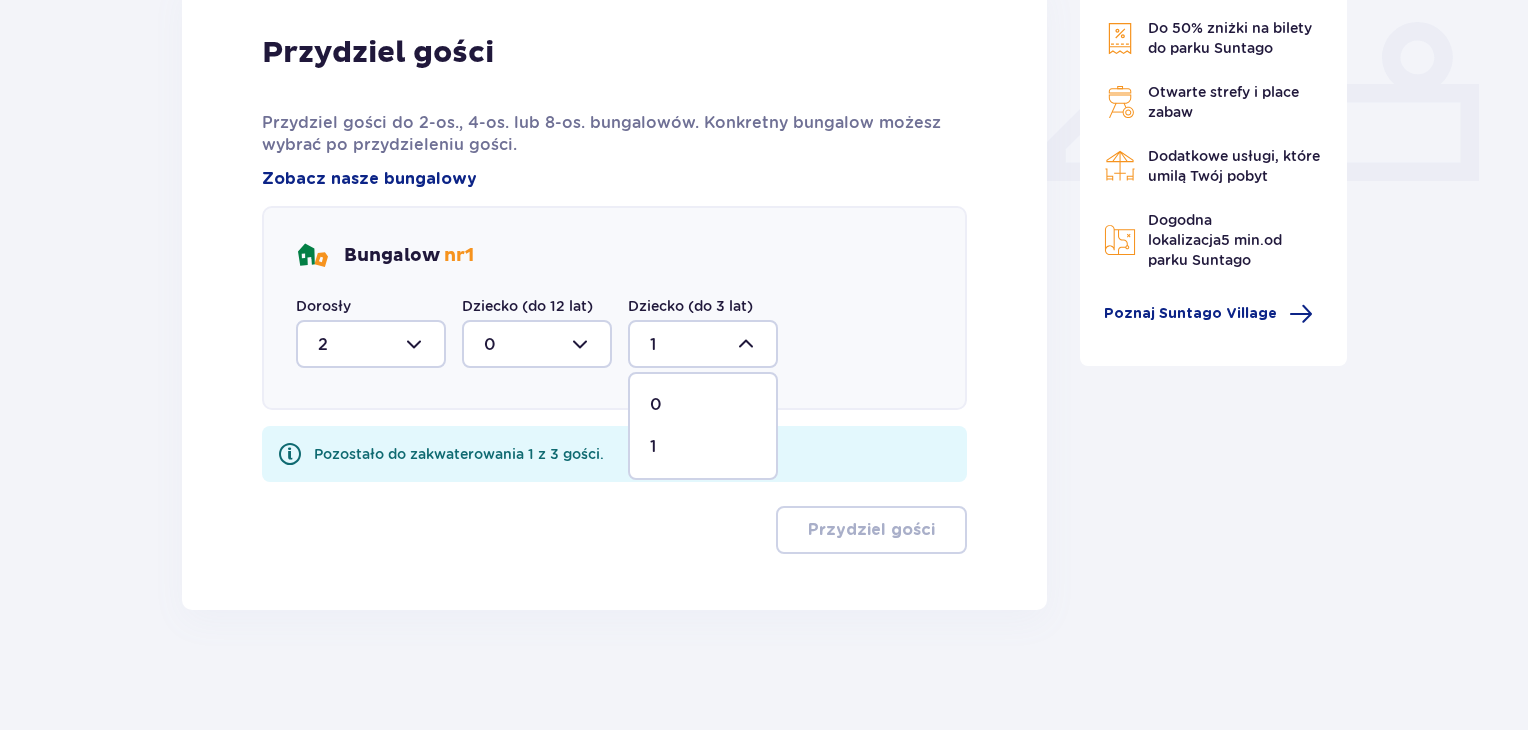 scroll, scrollTop: 772, scrollLeft: 0, axis: vertical 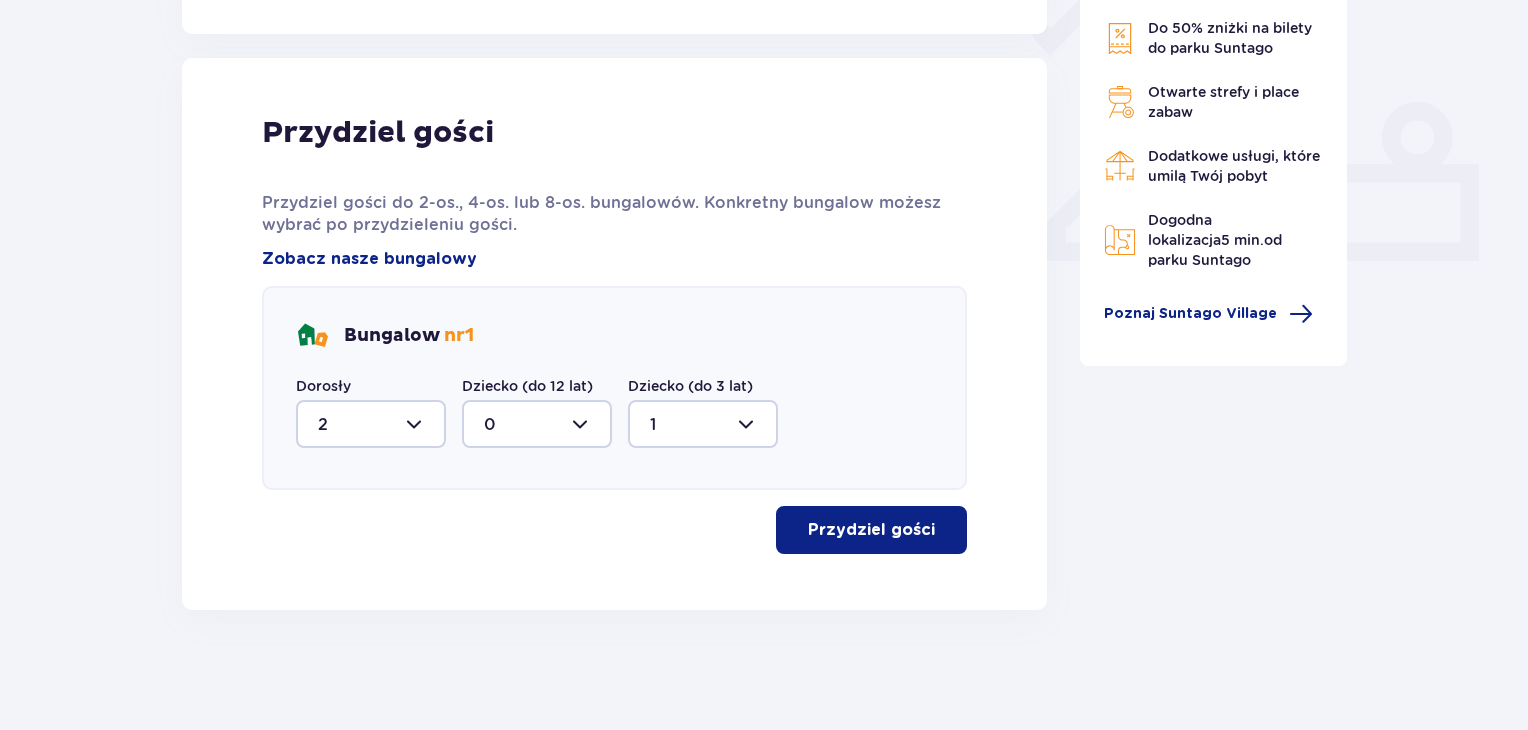 click on "Przydziel gości" at bounding box center [871, 530] 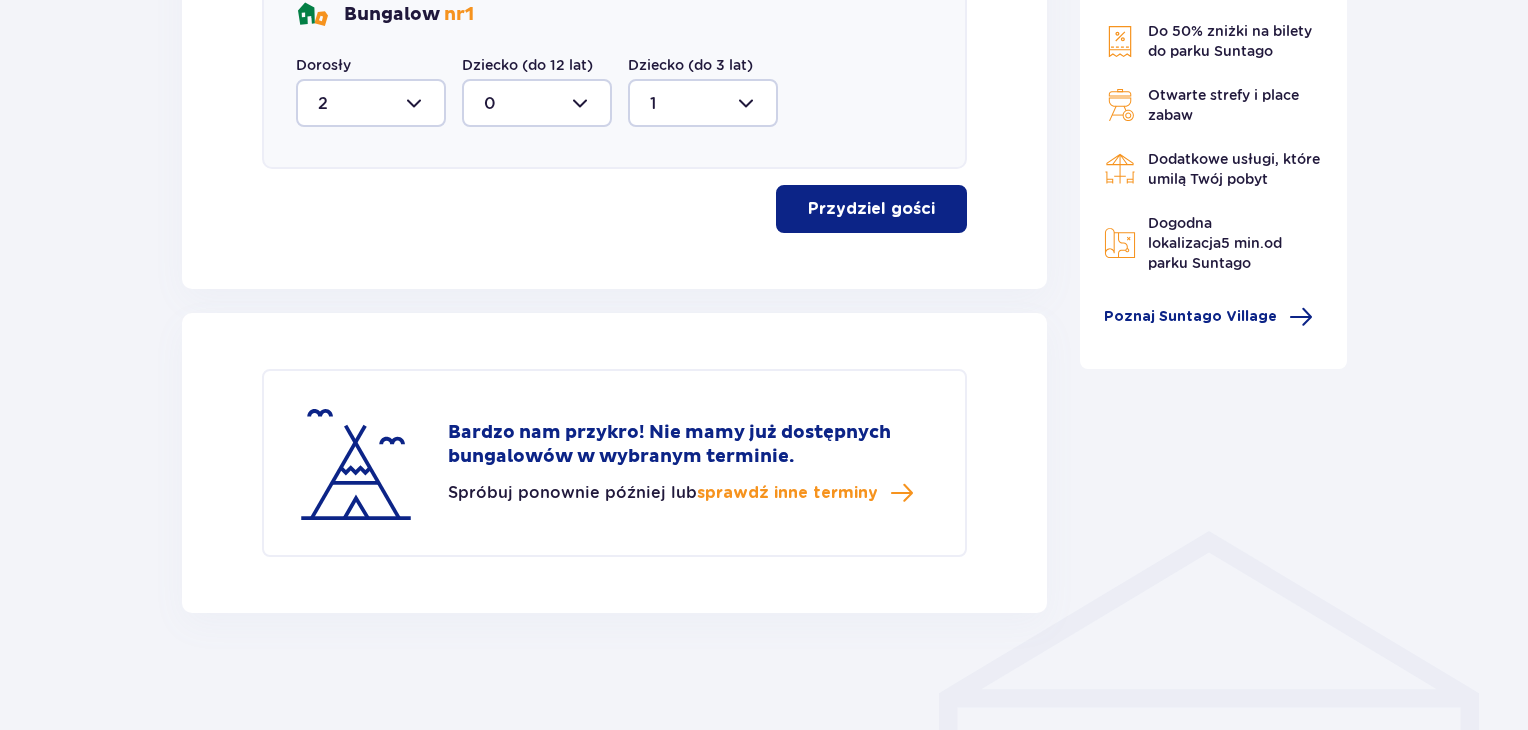 scroll, scrollTop: 1095, scrollLeft: 0, axis: vertical 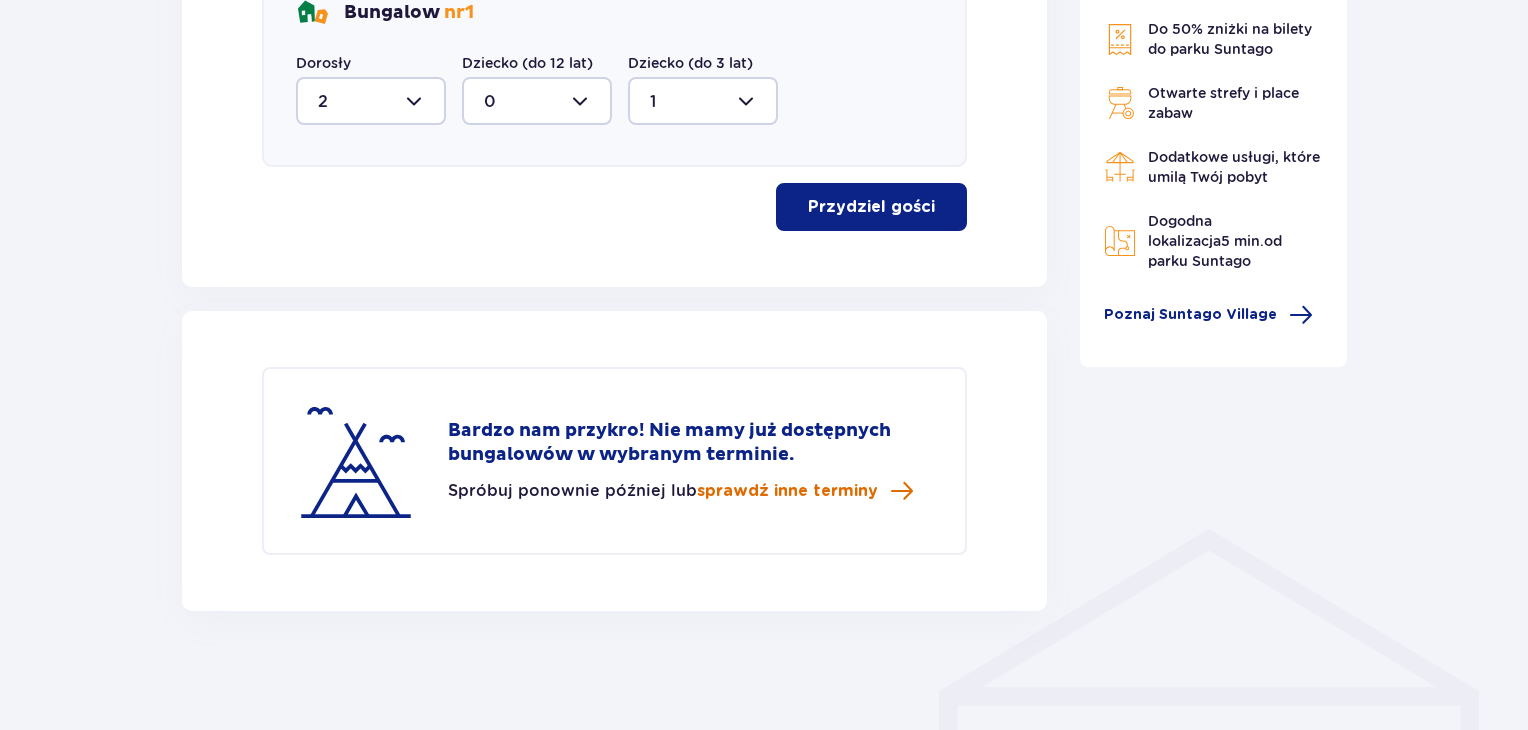 click on "sprawdź inne terminy" at bounding box center [787, 491] 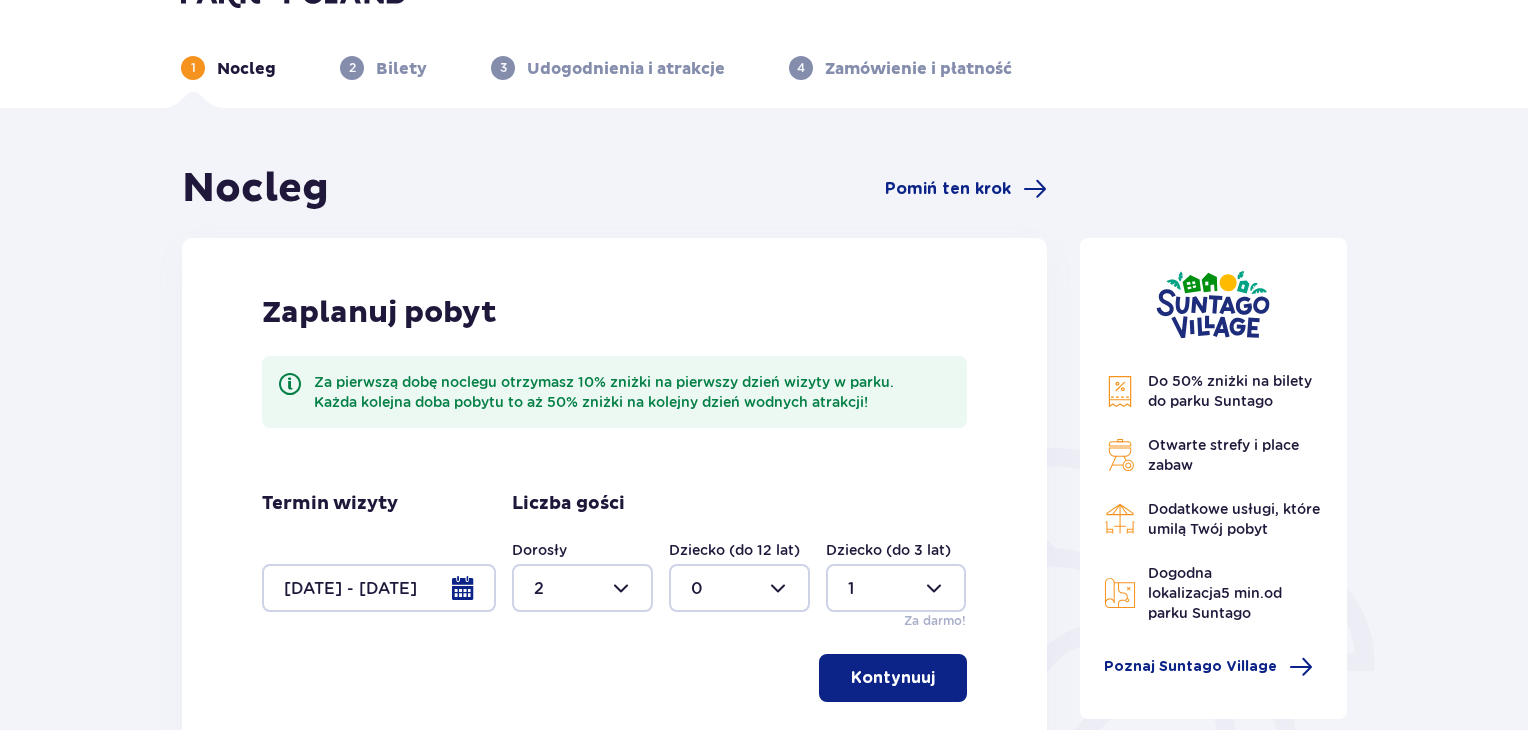 scroll, scrollTop: 0, scrollLeft: 0, axis: both 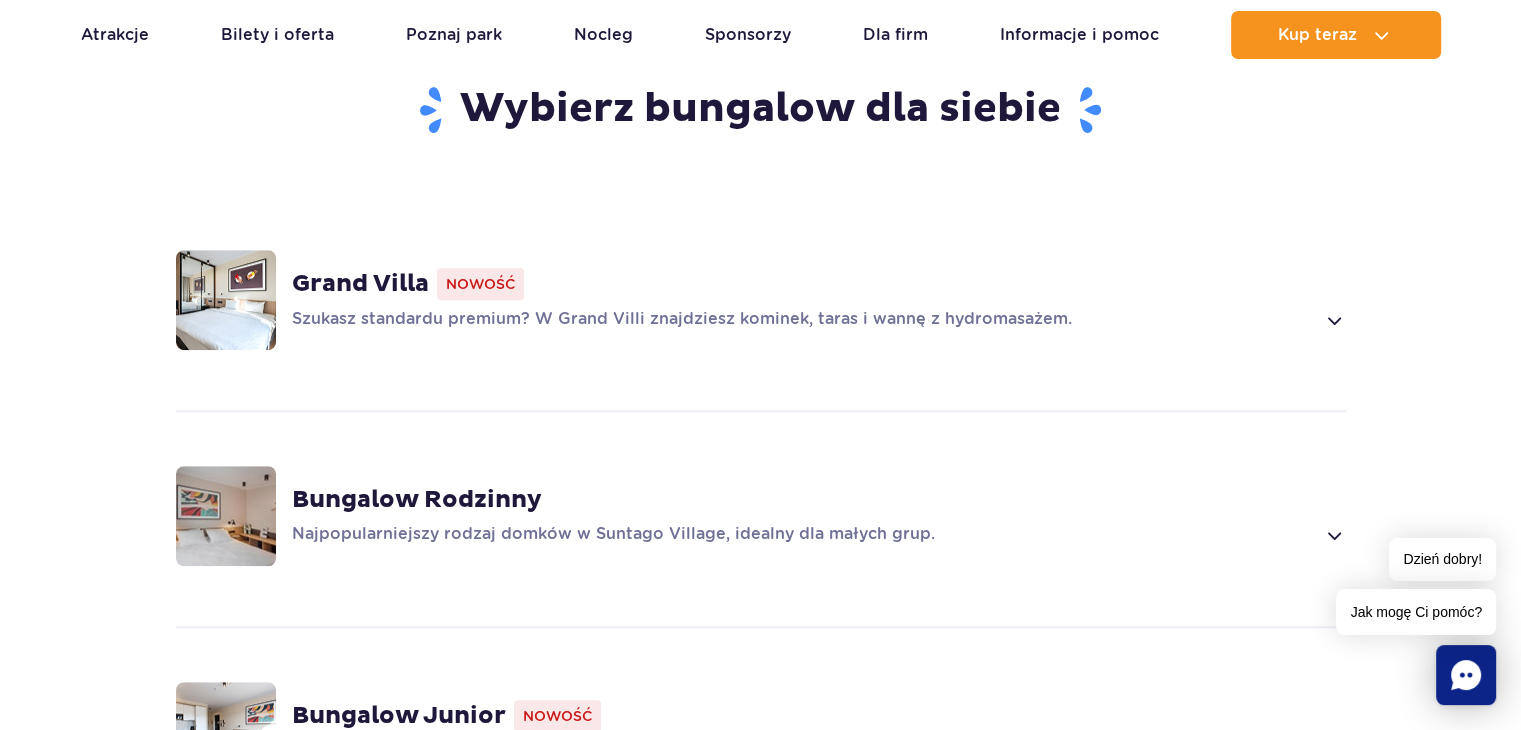 click on "Szukasz standardu premium? W Grand Villi znajdziesz kominek, taras i wannę z hydromasażem." at bounding box center (803, 320) 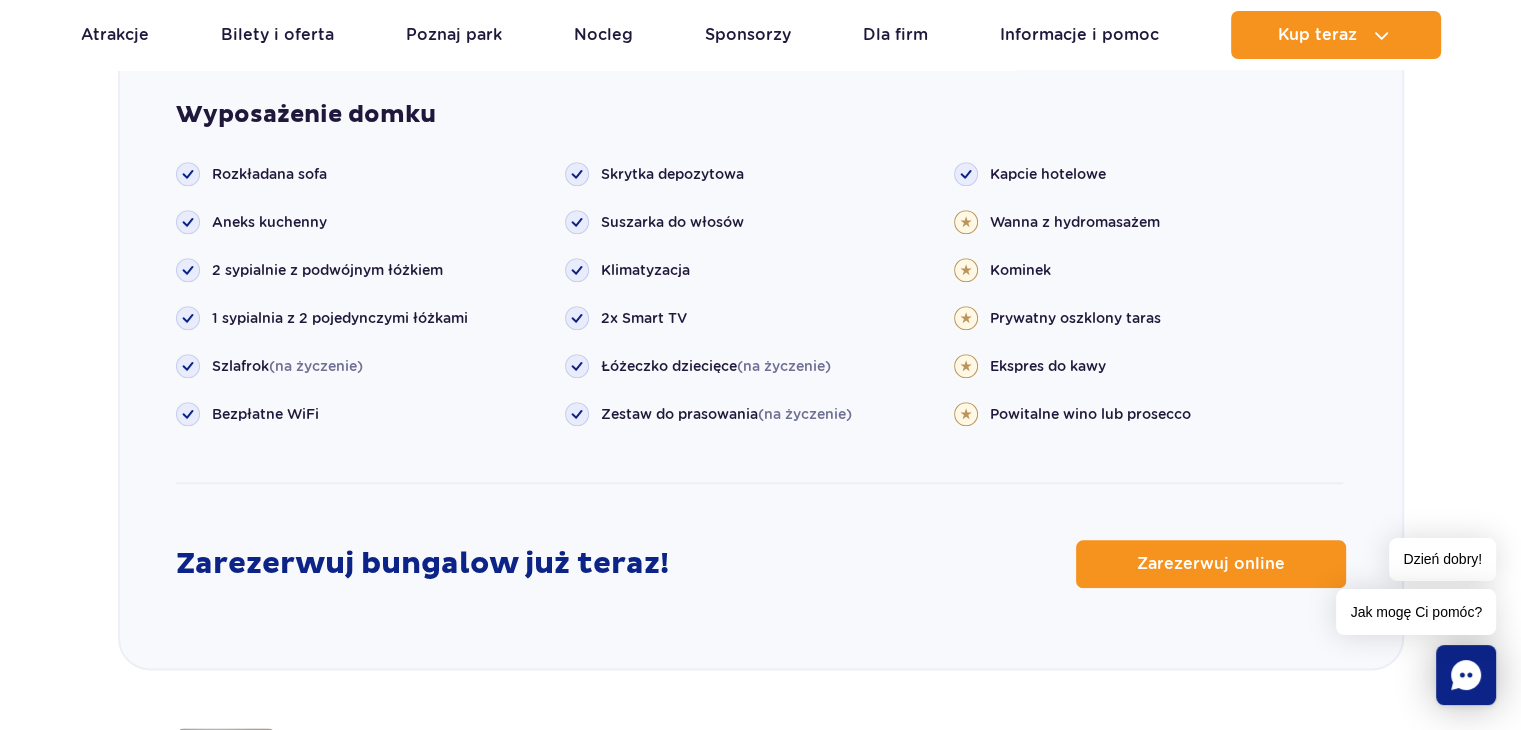 scroll, scrollTop: 2212, scrollLeft: 0, axis: vertical 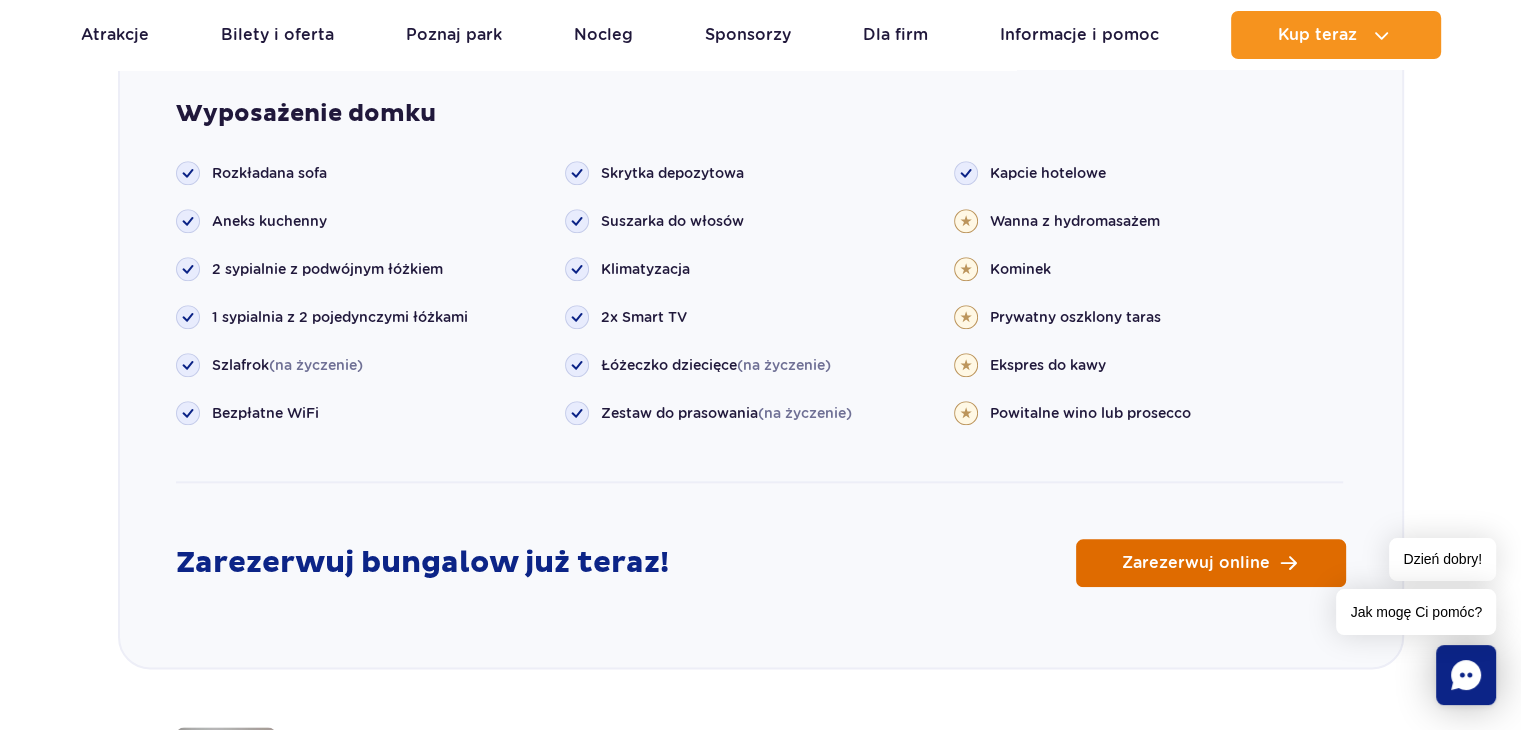 click on "Zarezerwuj online" at bounding box center [1196, 563] 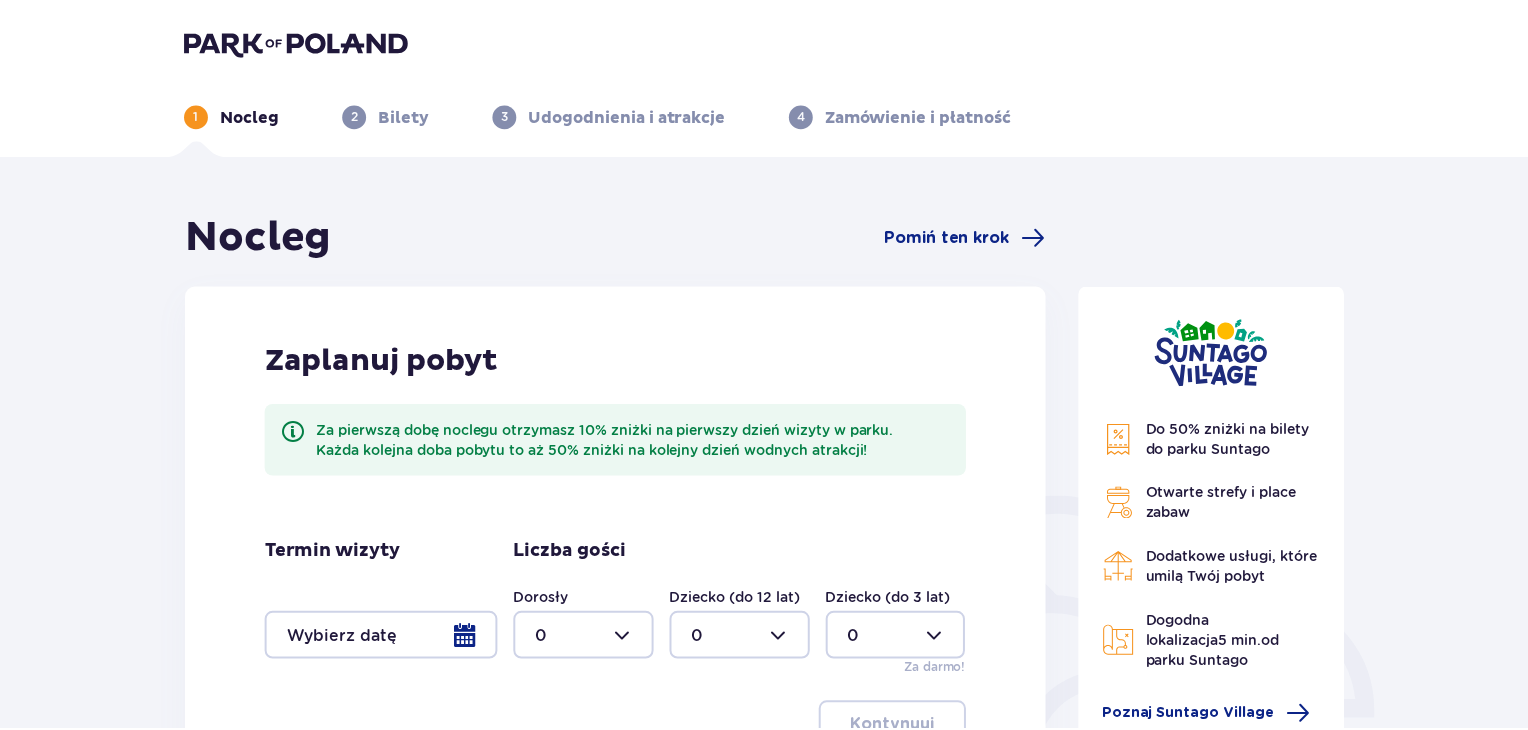 scroll, scrollTop: 0, scrollLeft: 0, axis: both 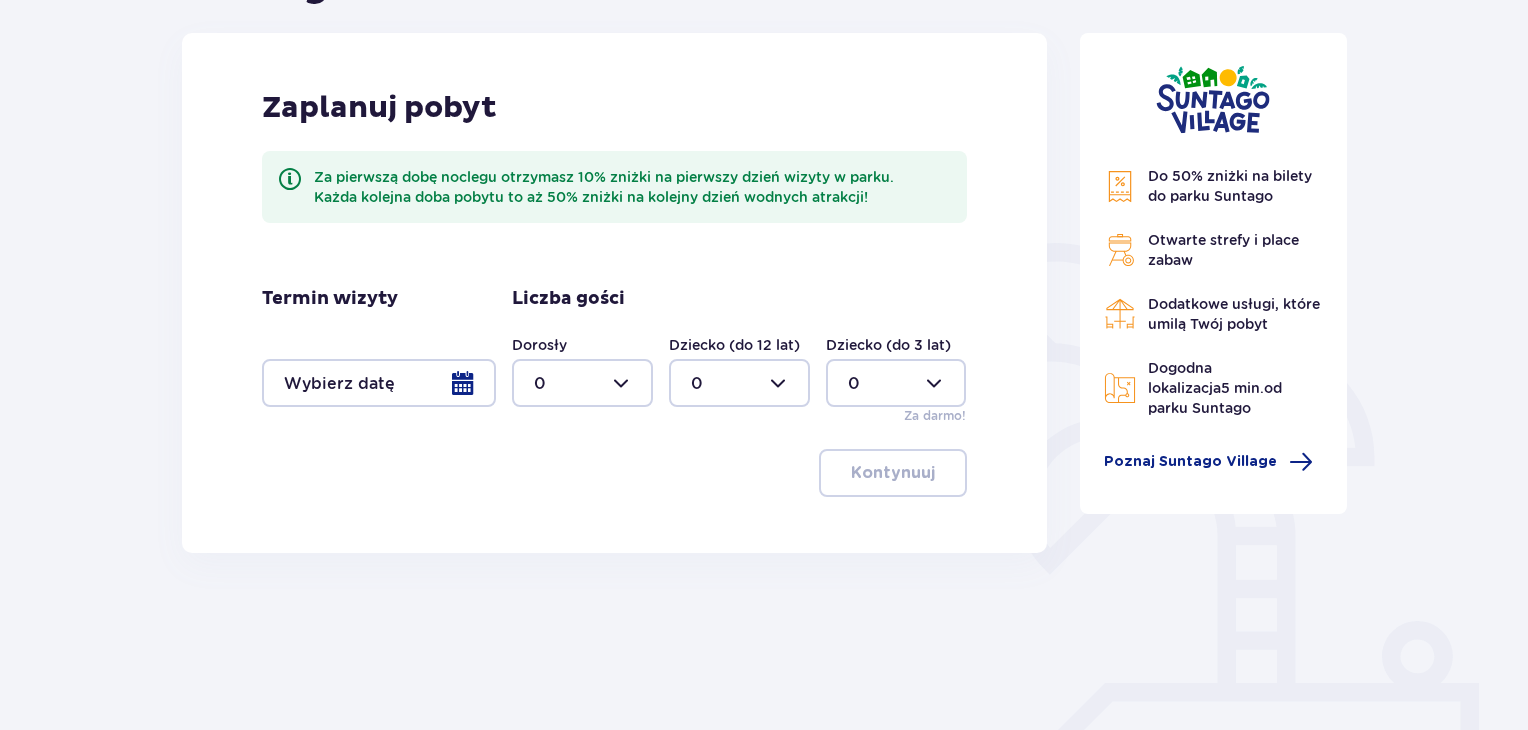 click at bounding box center (379, 383) 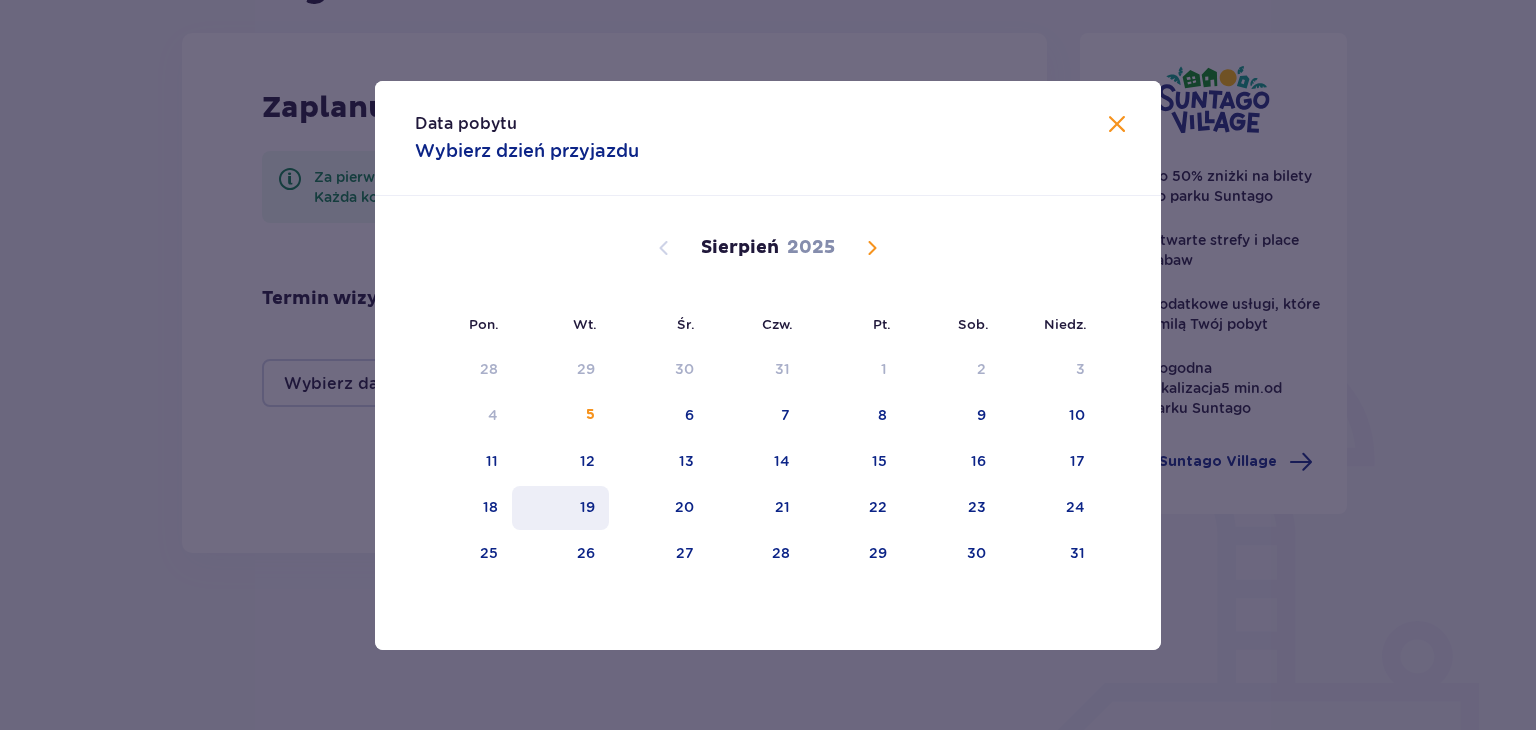 click on "19" at bounding box center (560, 508) 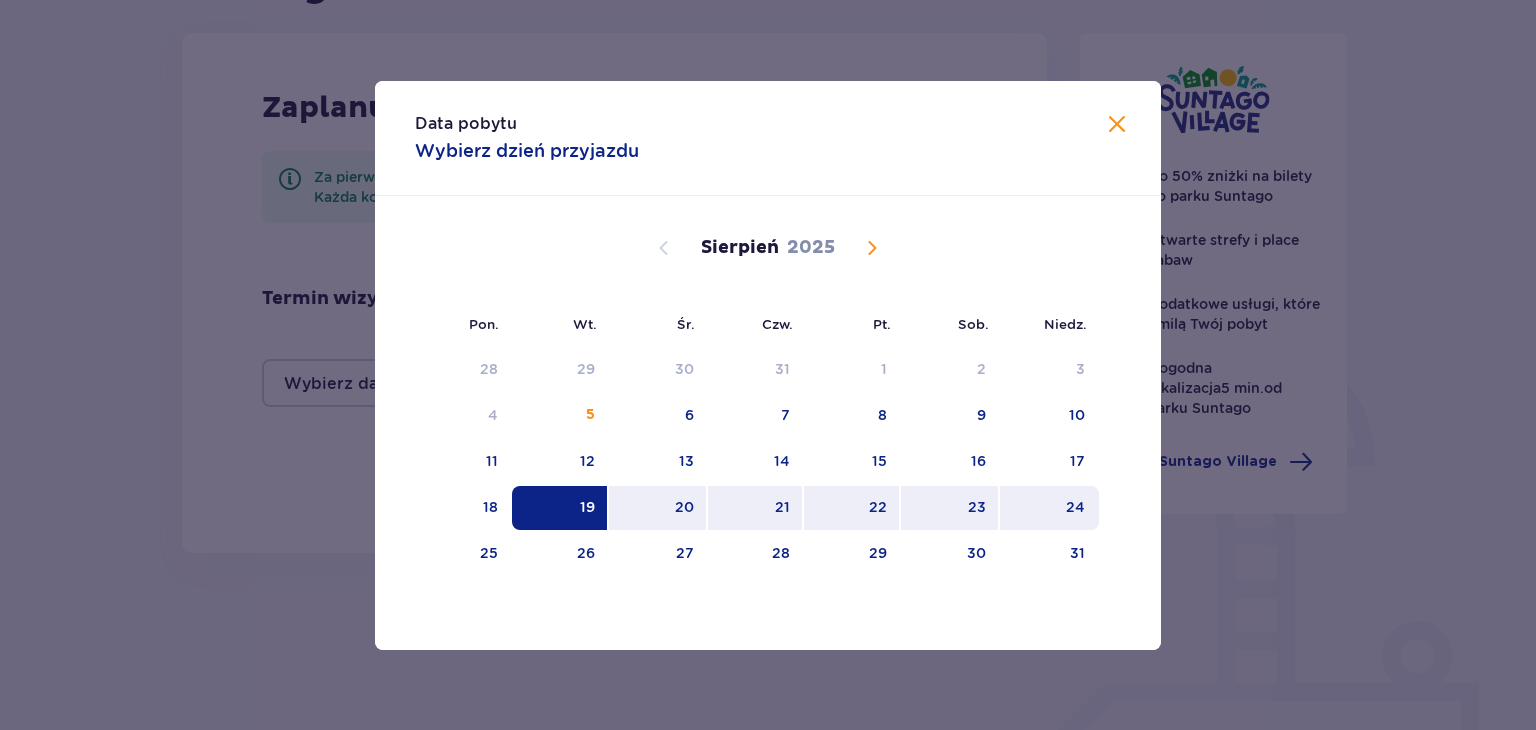 click on "24" at bounding box center (1075, 507) 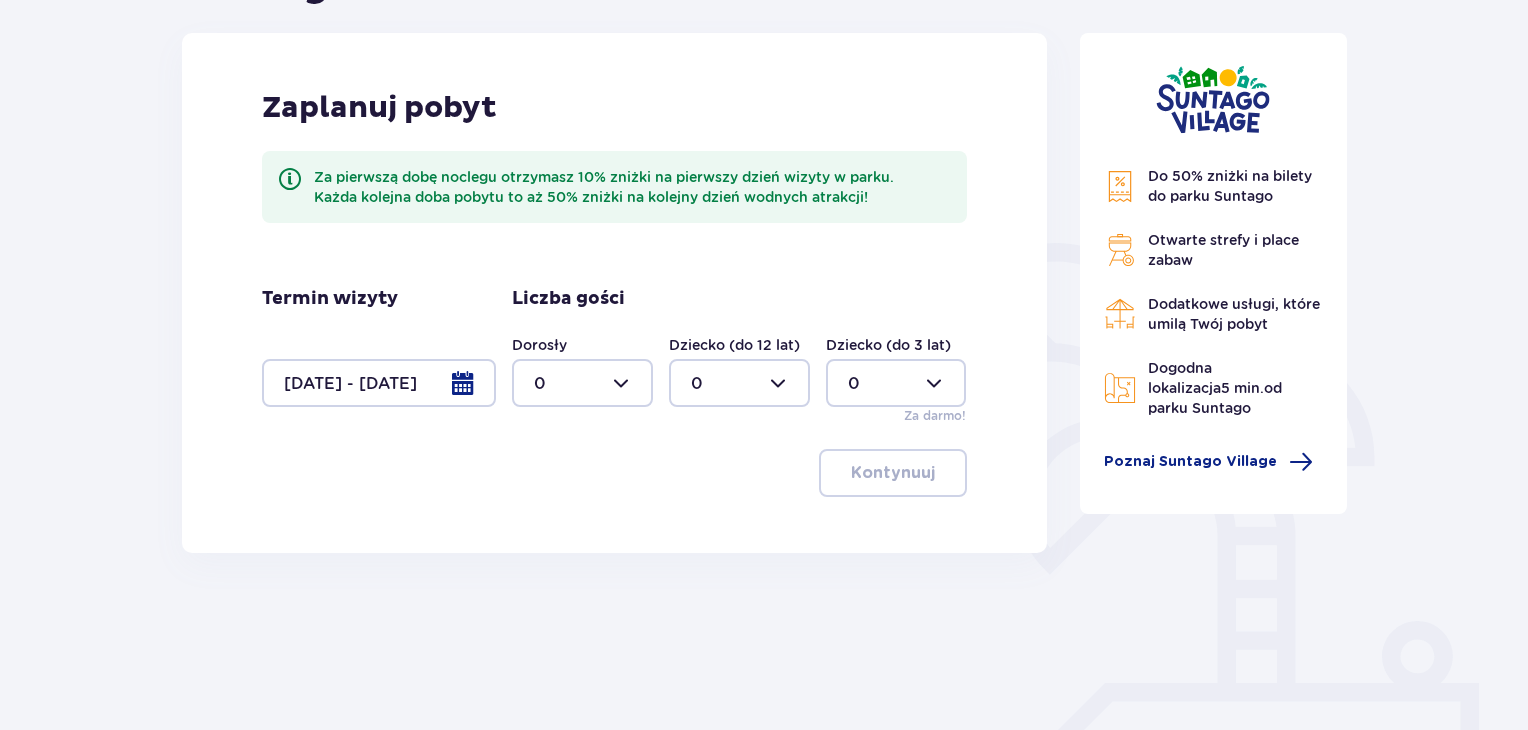 click at bounding box center [582, 383] 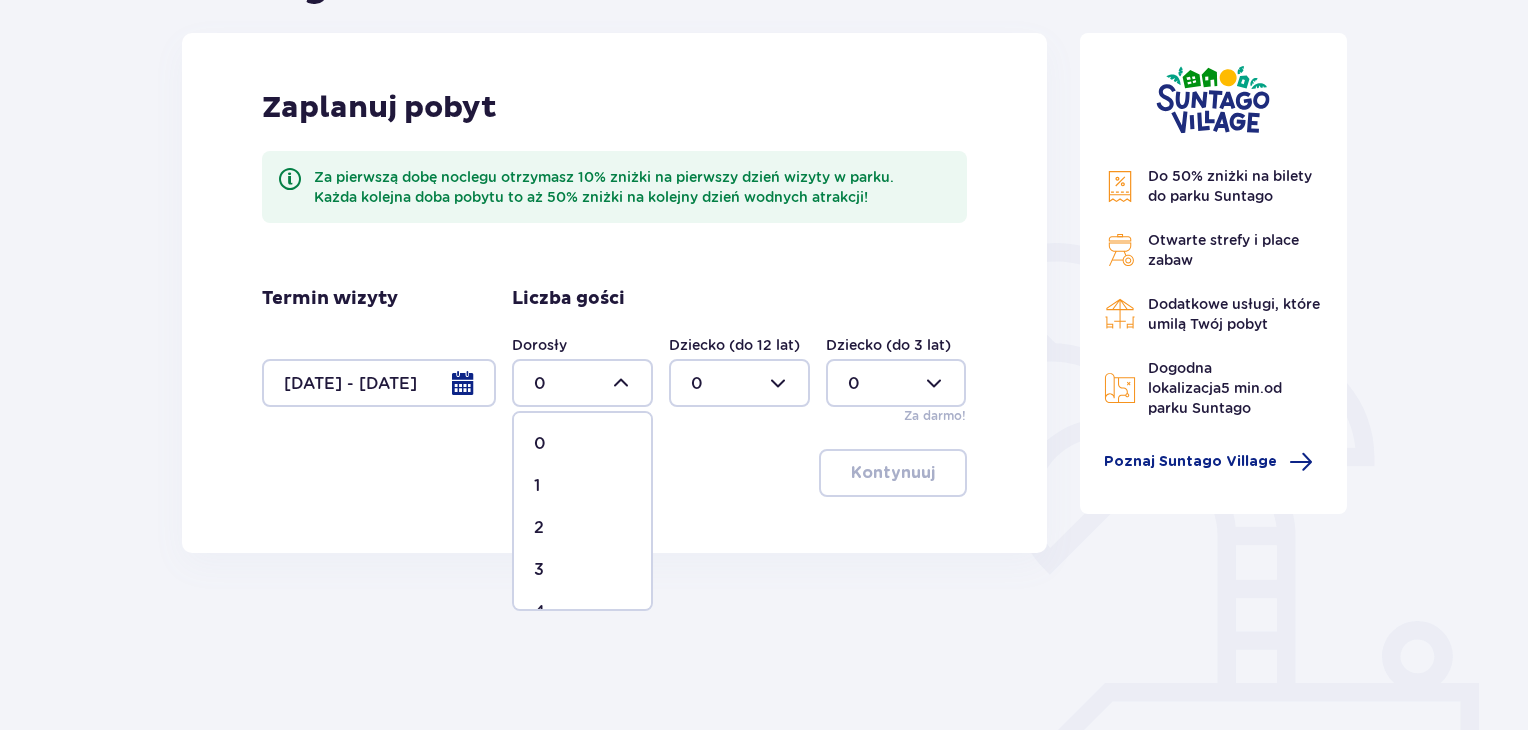 click on "2" at bounding box center [582, 528] 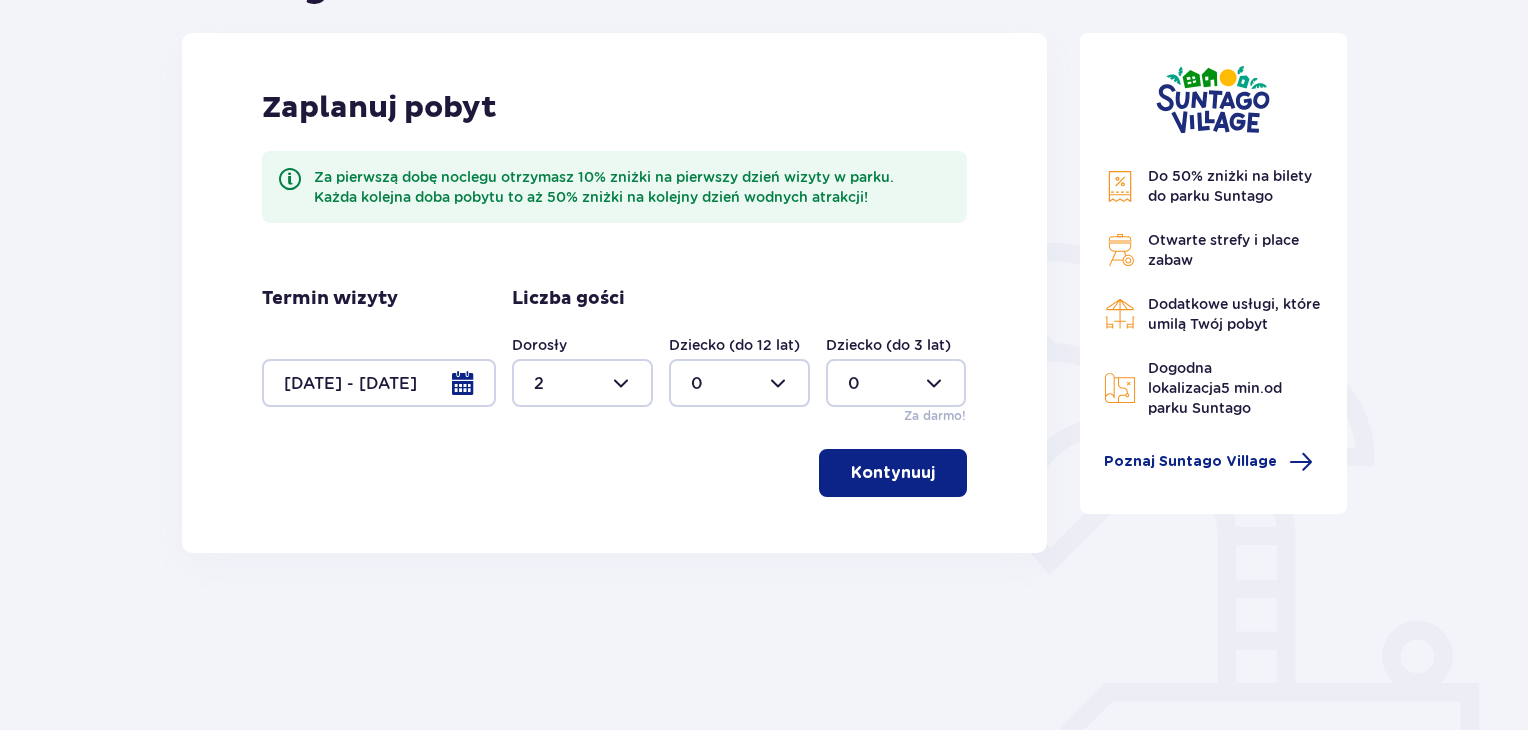 click at bounding box center (896, 383) 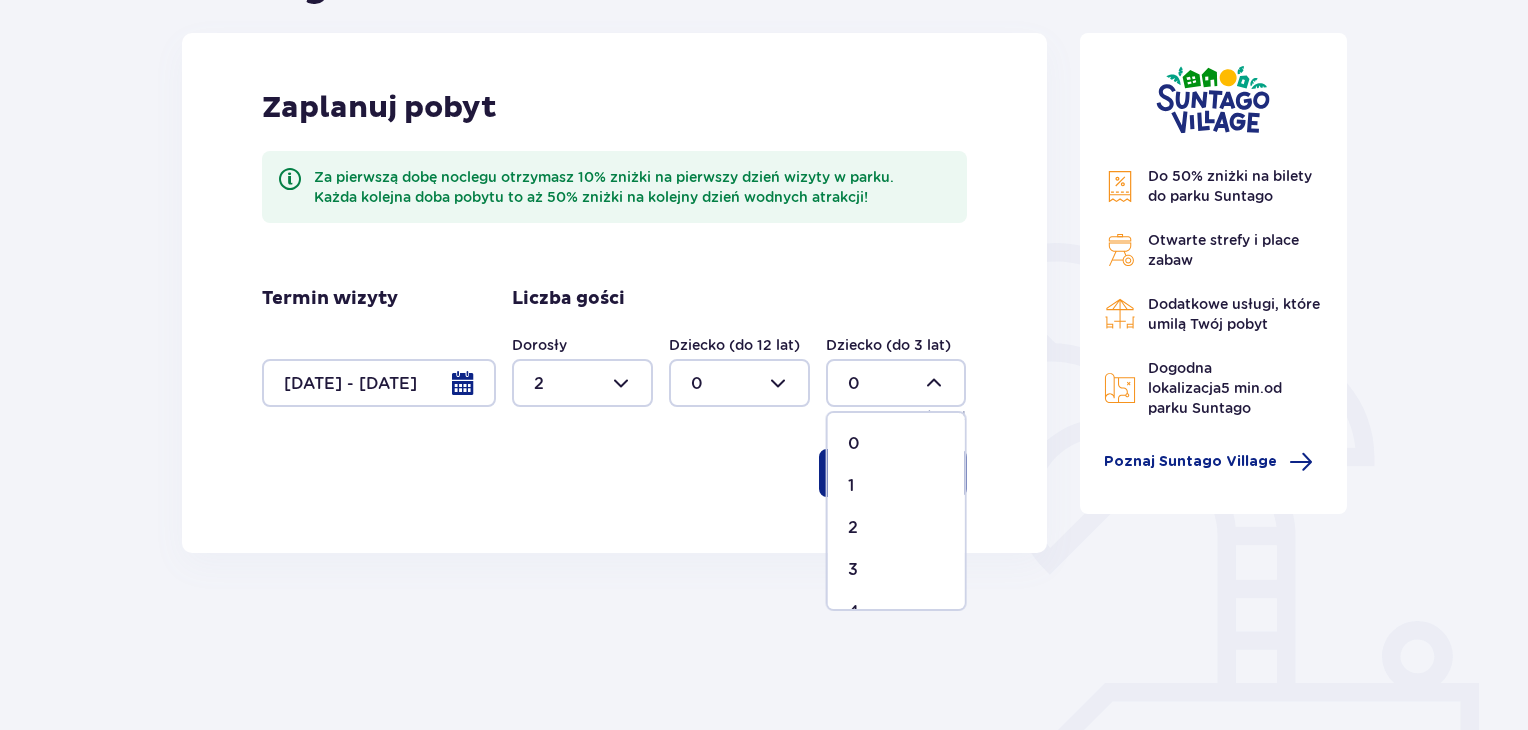 click on "1" at bounding box center [896, 486] 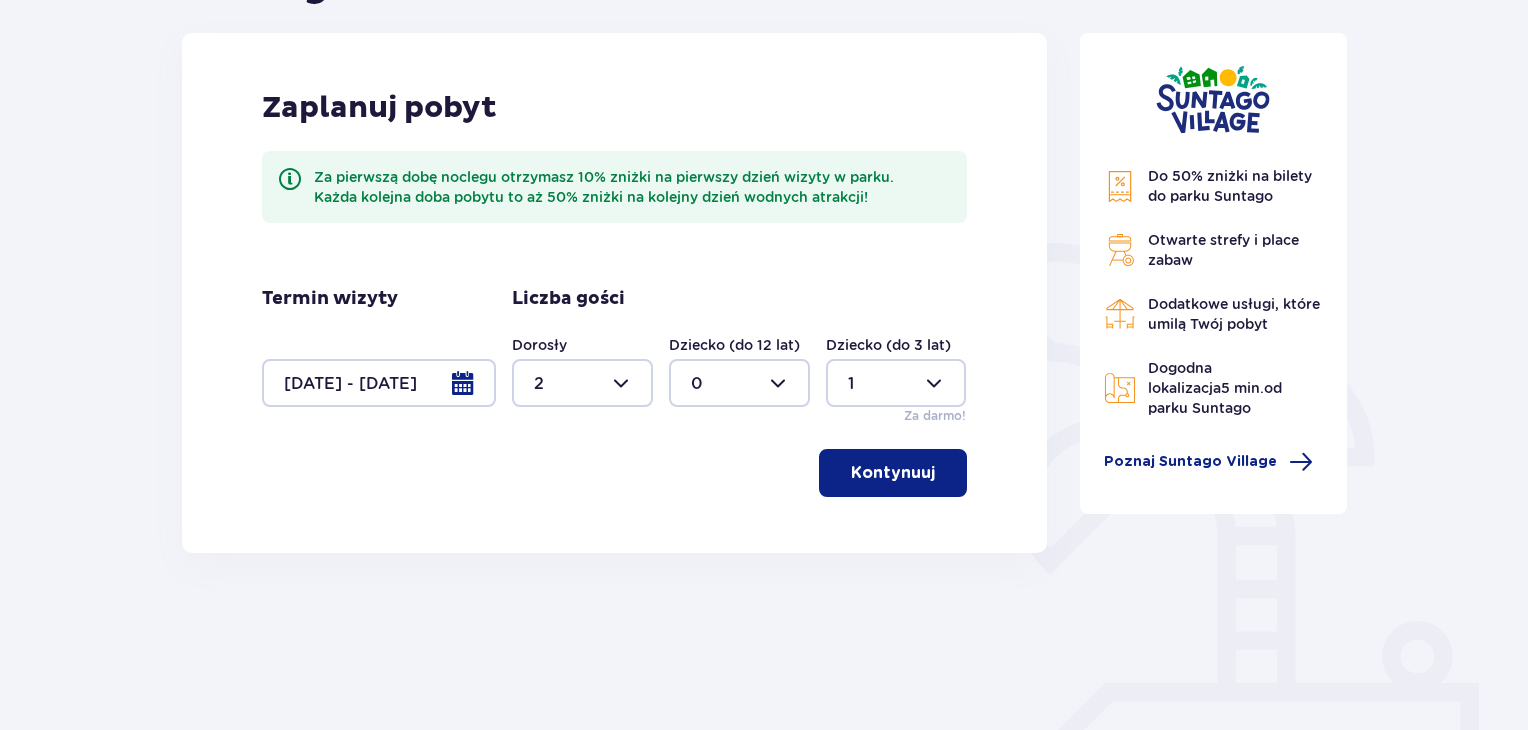 click on "Kontynuuj" at bounding box center [893, 473] 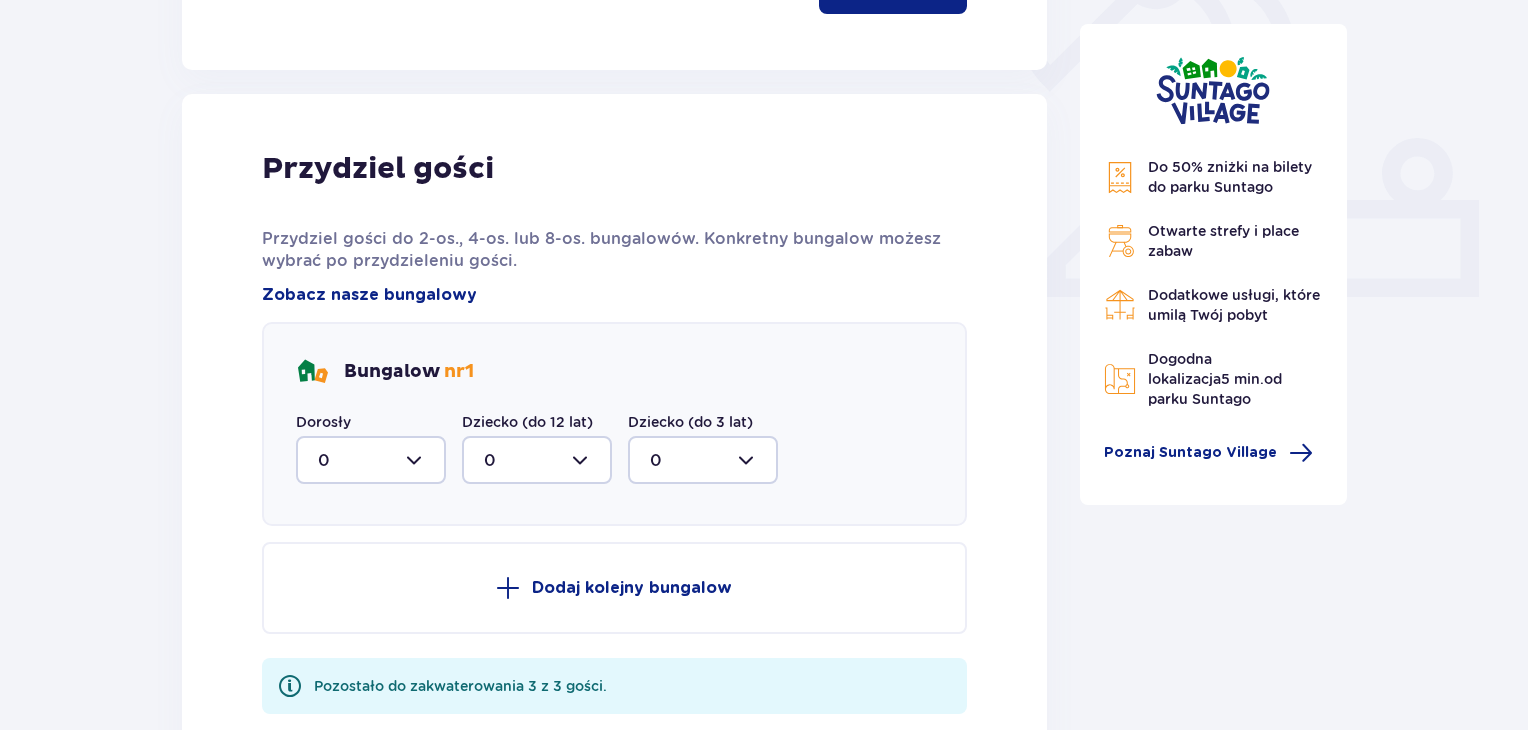 scroll, scrollTop: 806, scrollLeft: 0, axis: vertical 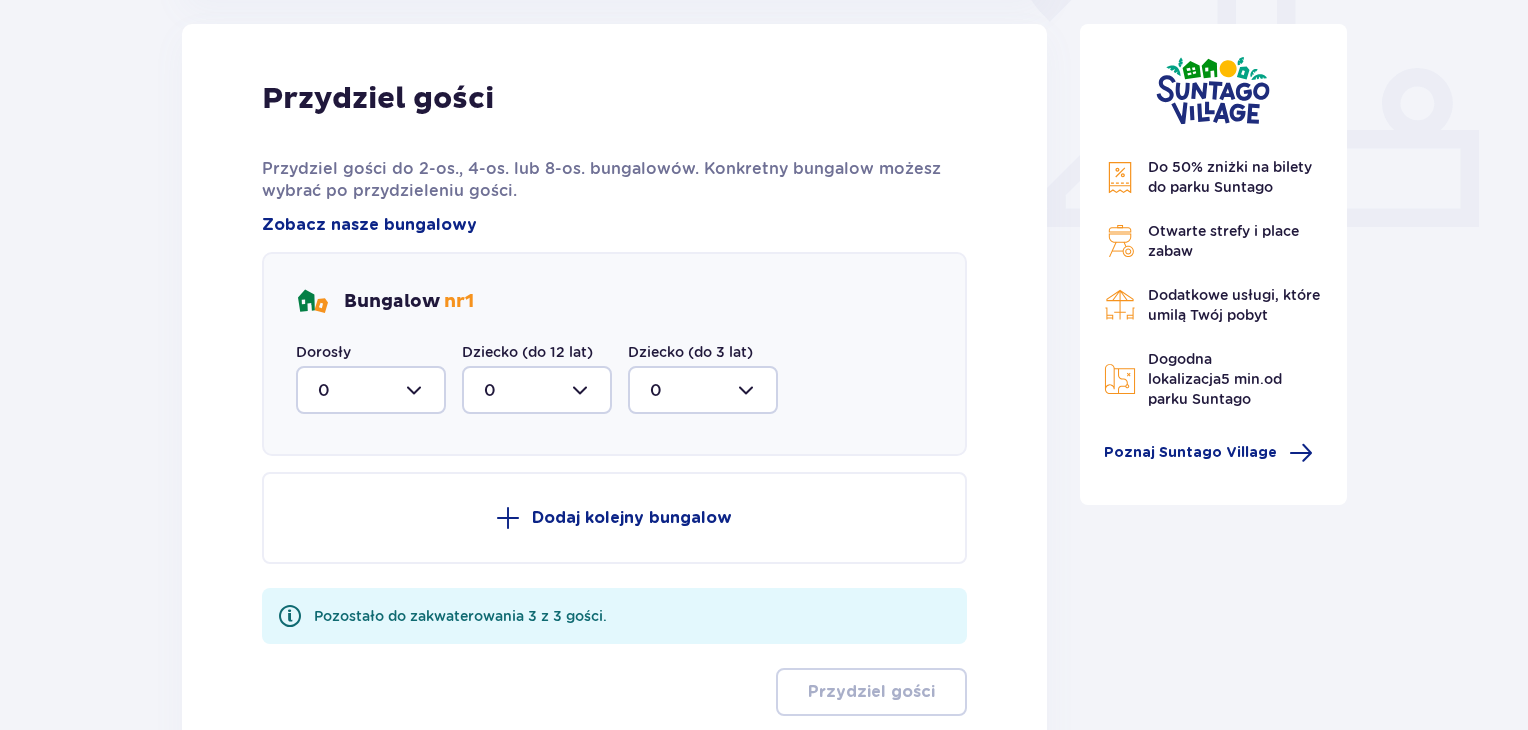 click at bounding box center (371, 390) 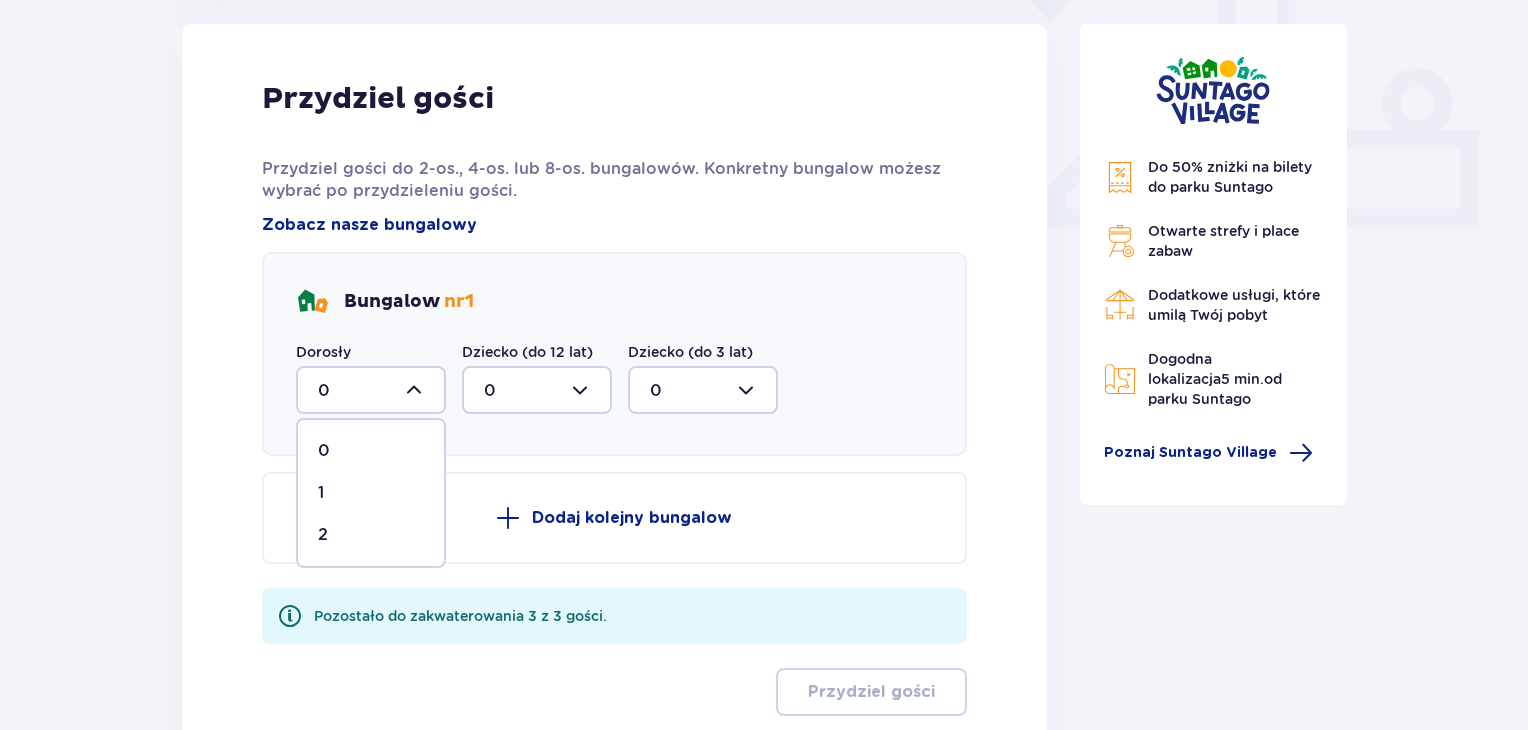 click on "2" at bounding box center [371, 535] 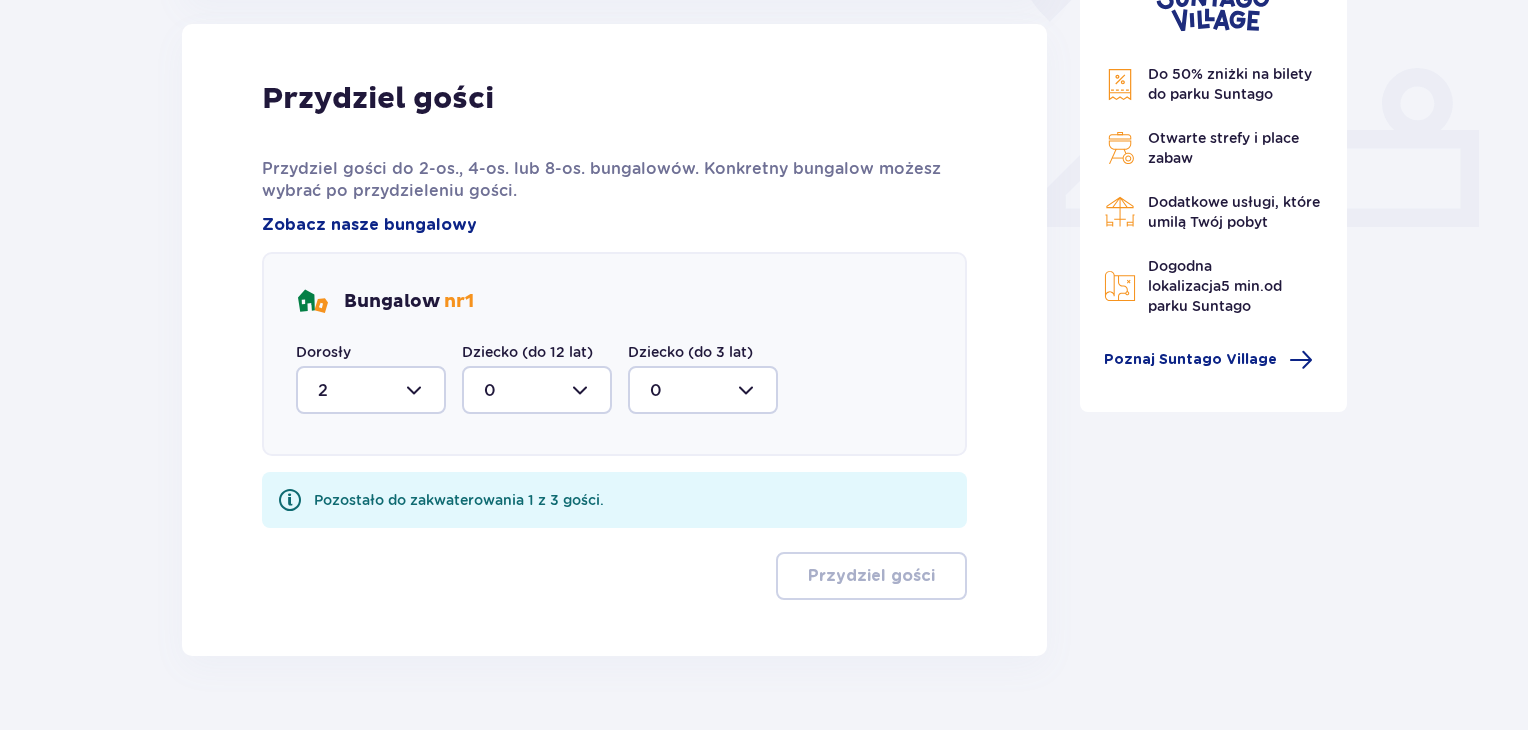 type on "2" 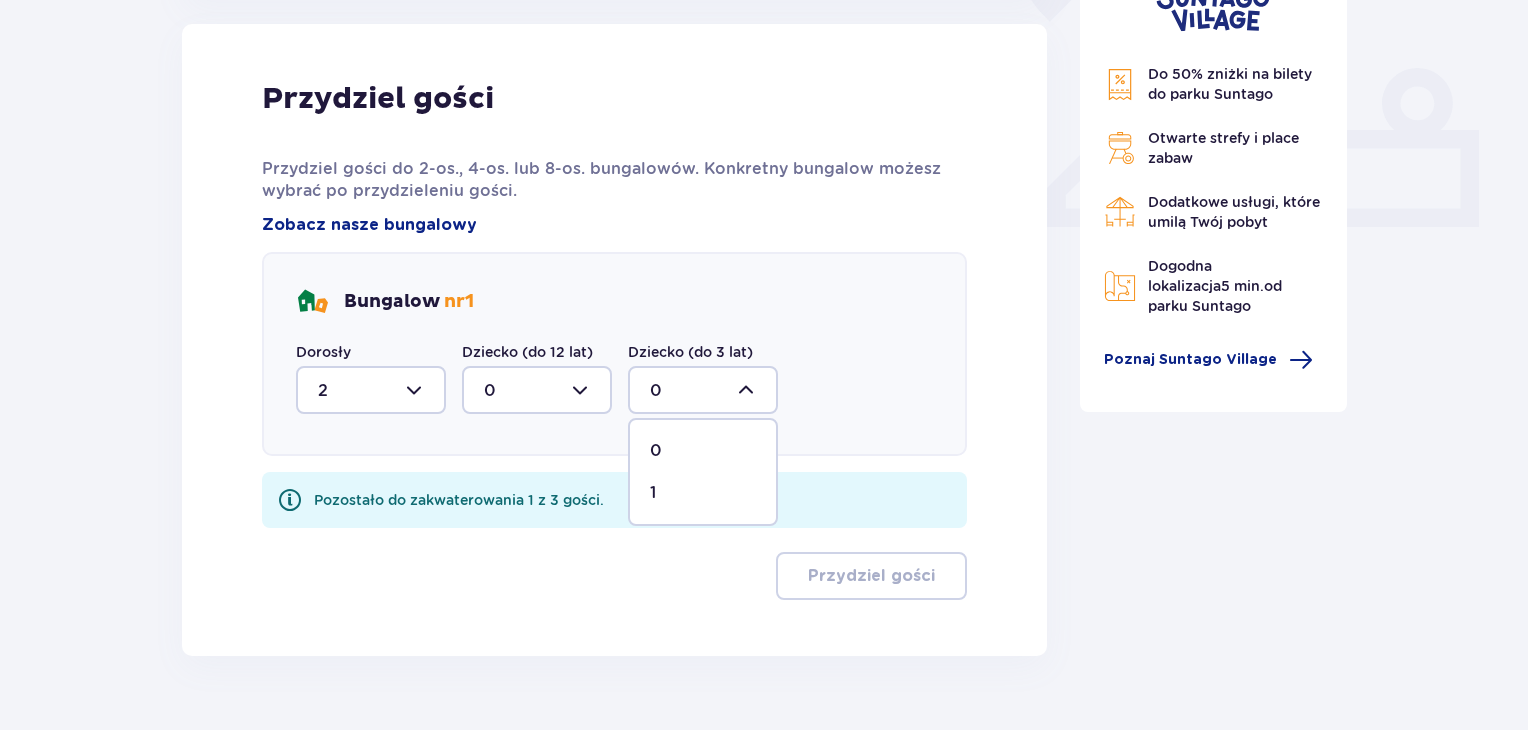 click on "1" at bounding box center [703, 493] 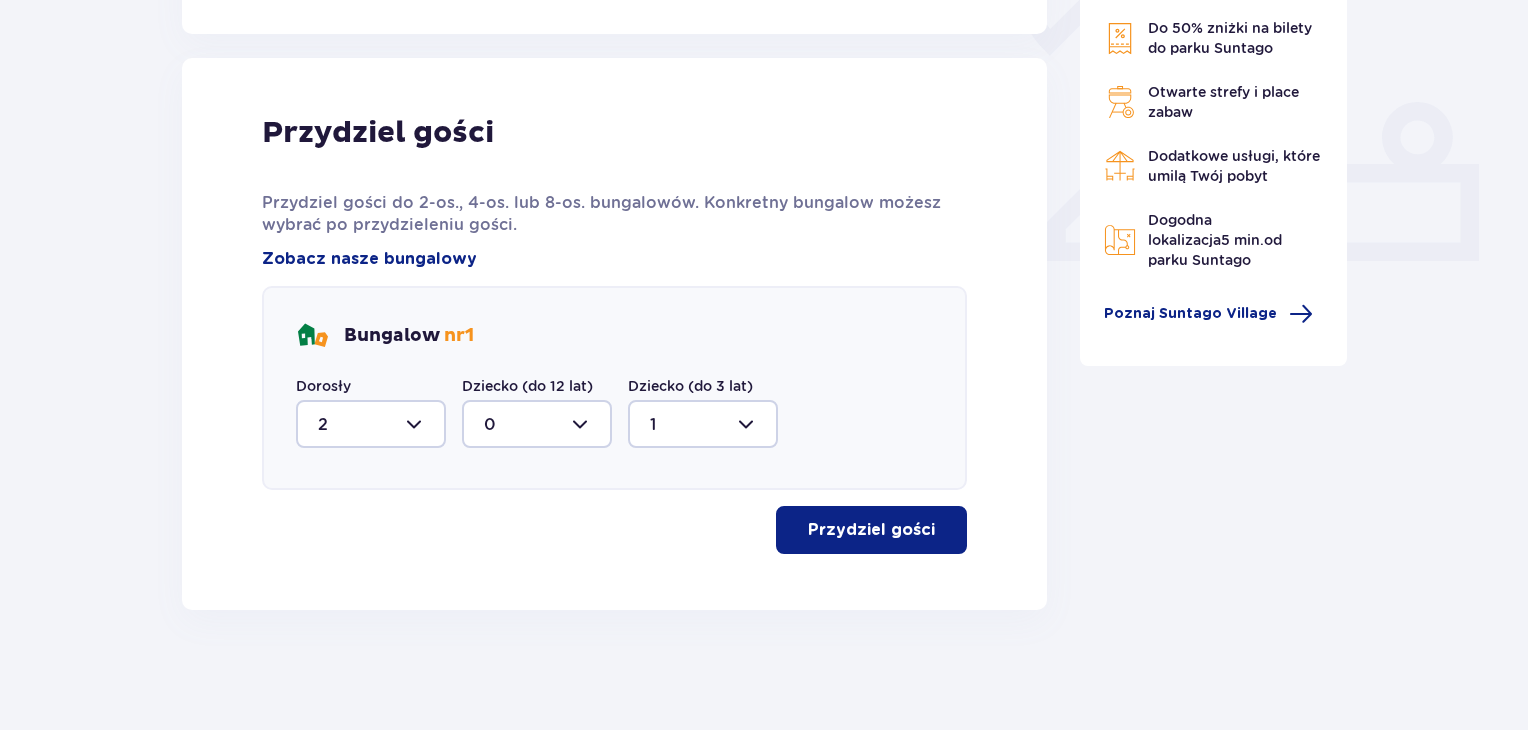 scroll, scrollTop: 772, scrollLeft: 0, axis: vertical 